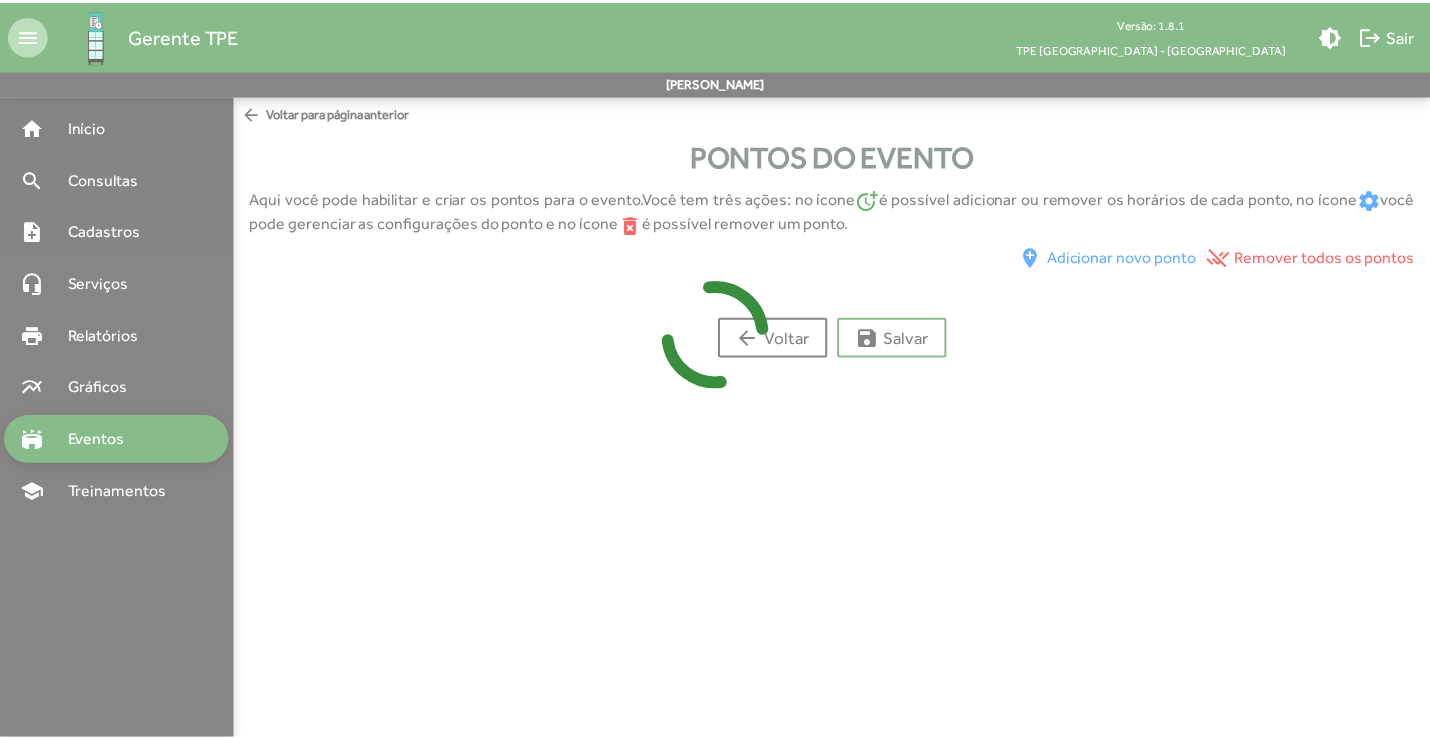 scroll, scrollTop: 0, scrollLeft: 0, axis: both 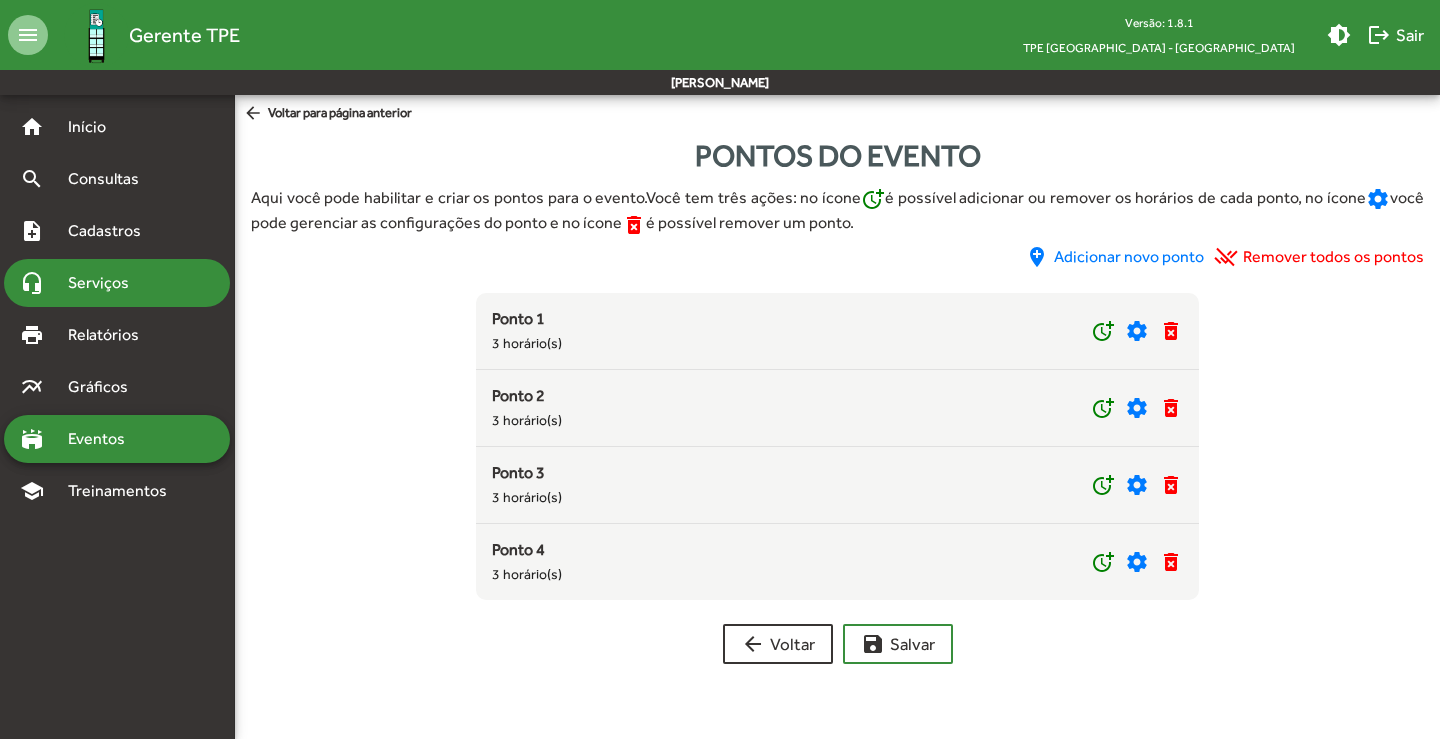 click on "Serviços" at bounding box center (106, 283) 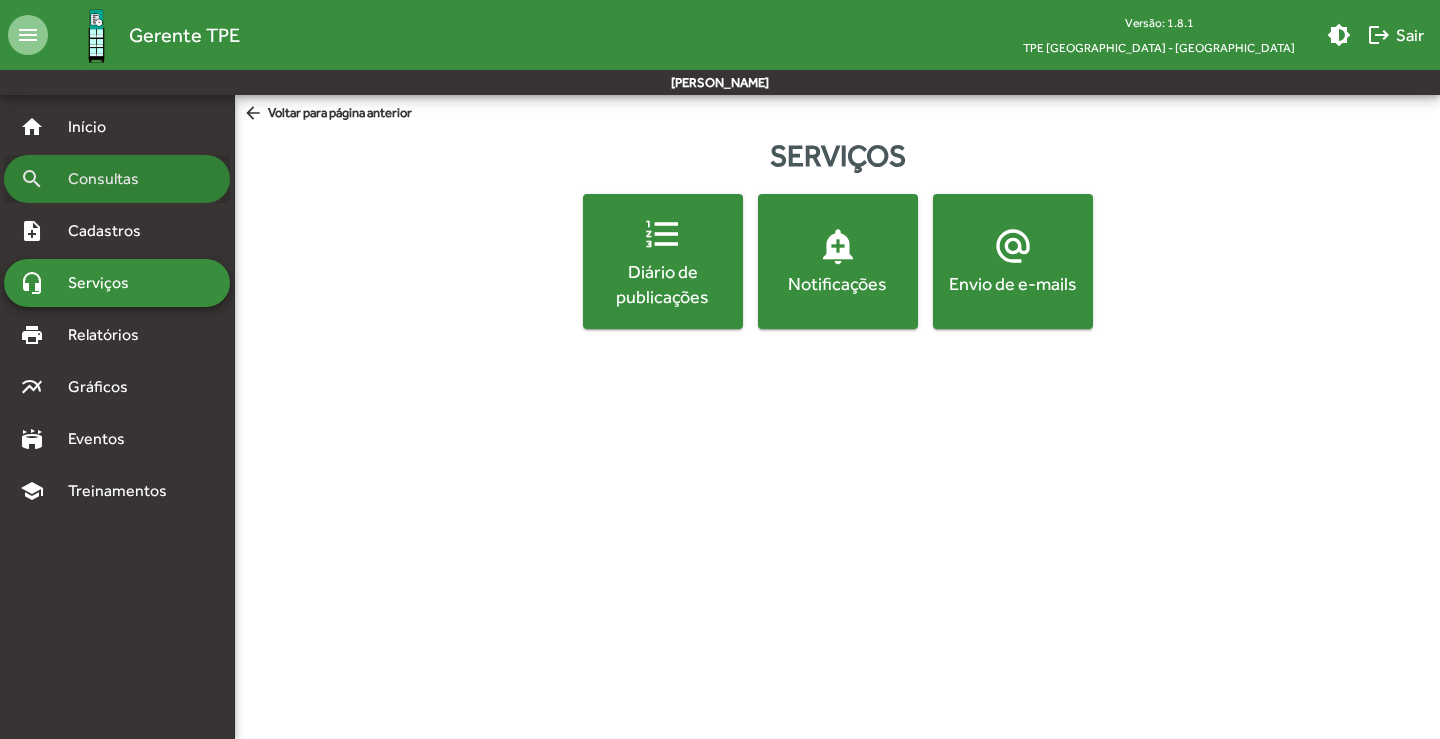 click on "Consultas" at bounding box center [110, 179] 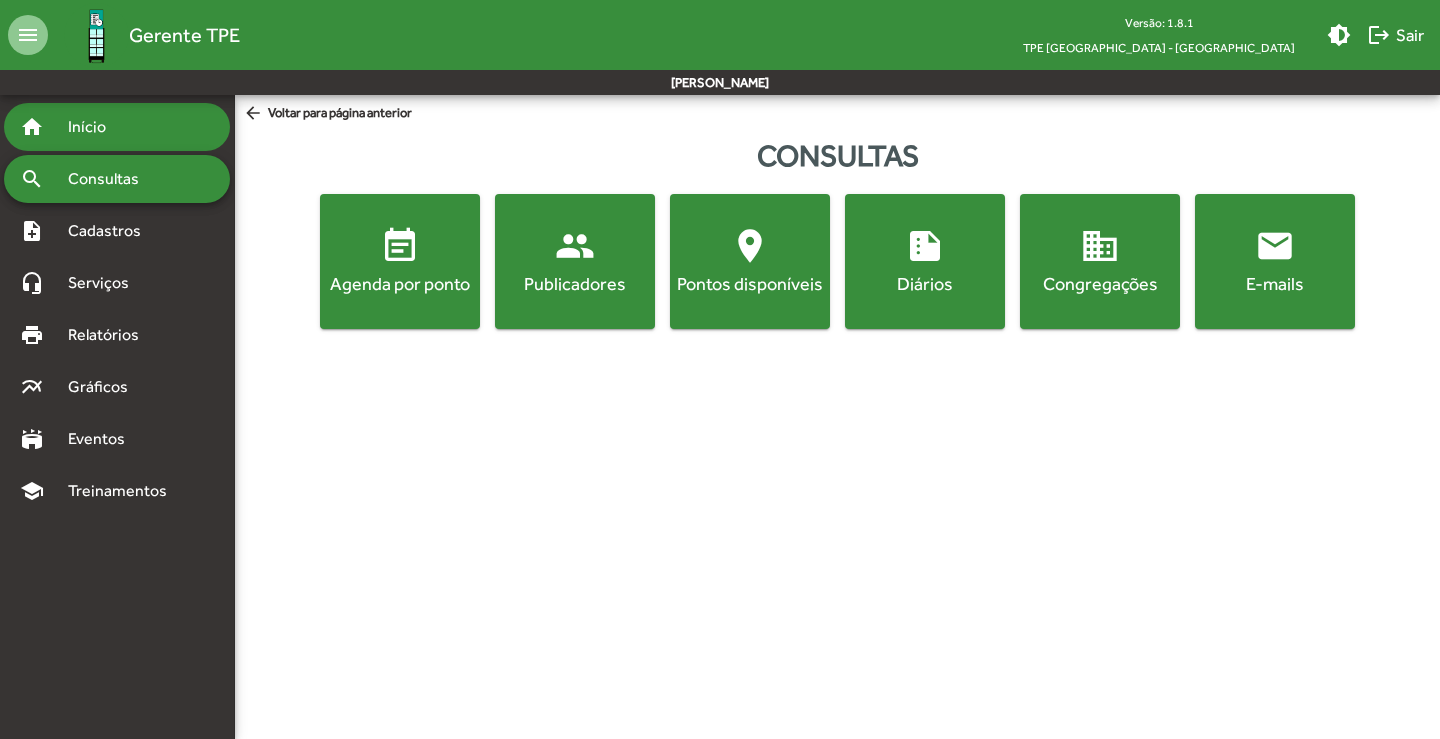 click on "Início" at bounding box center (95, 127) 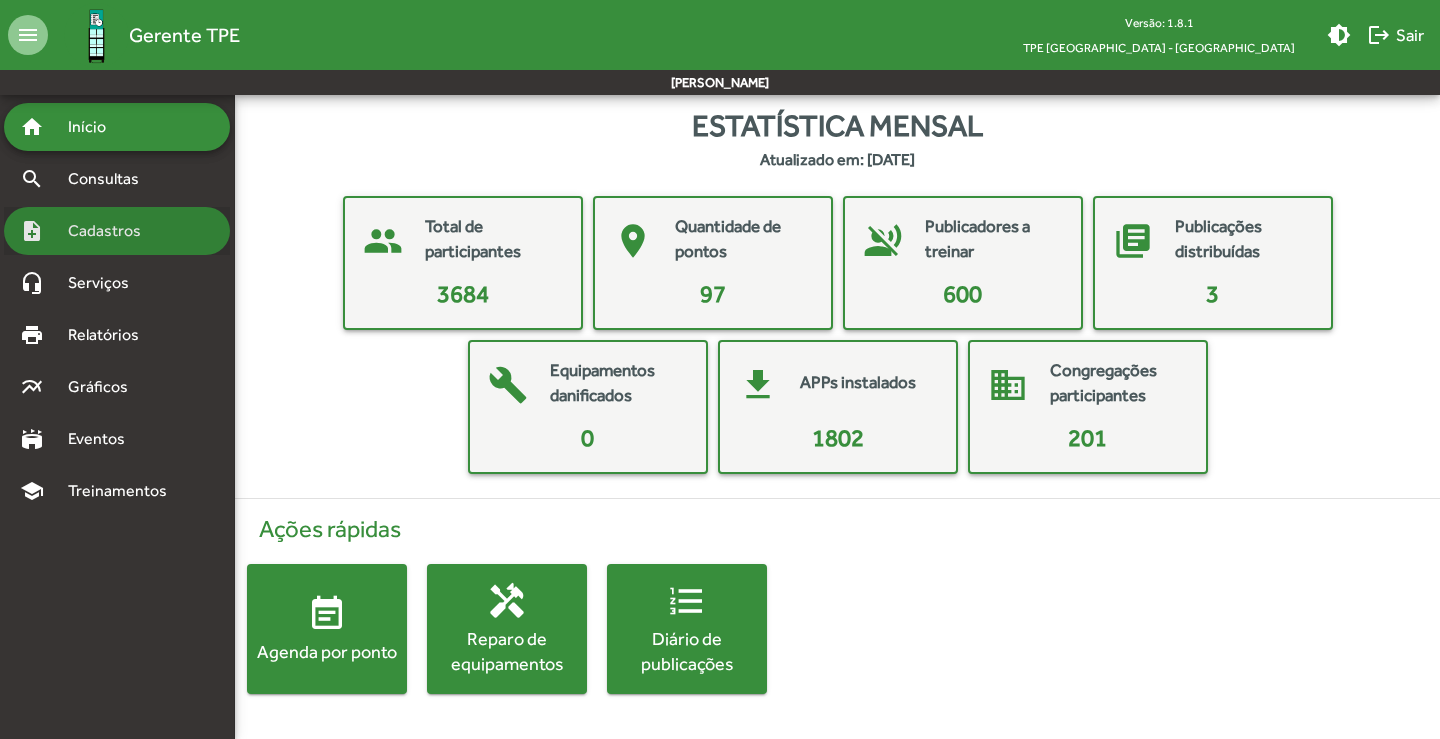 click on "Cadastros" at bounding box center (111, 231) 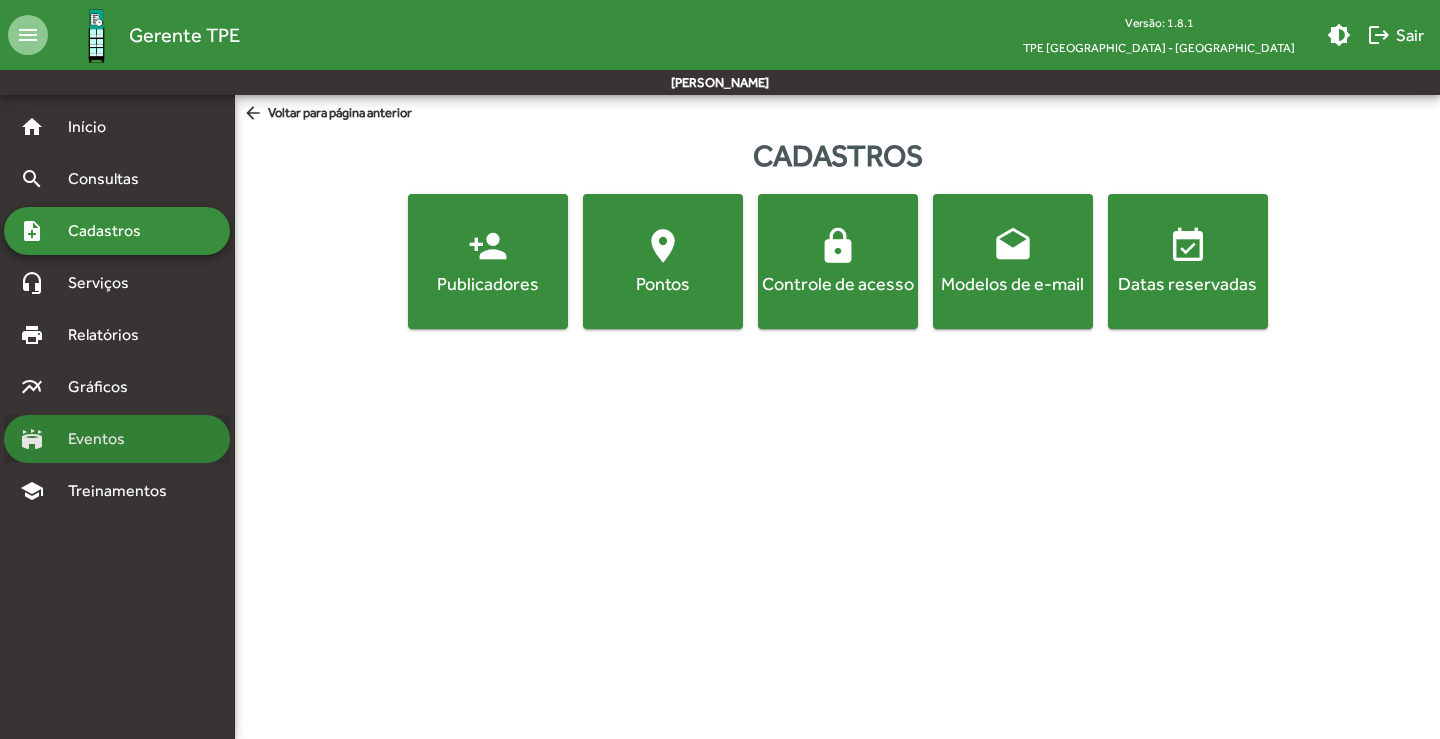 click on "Eventos" at bounding box center (104, 439) 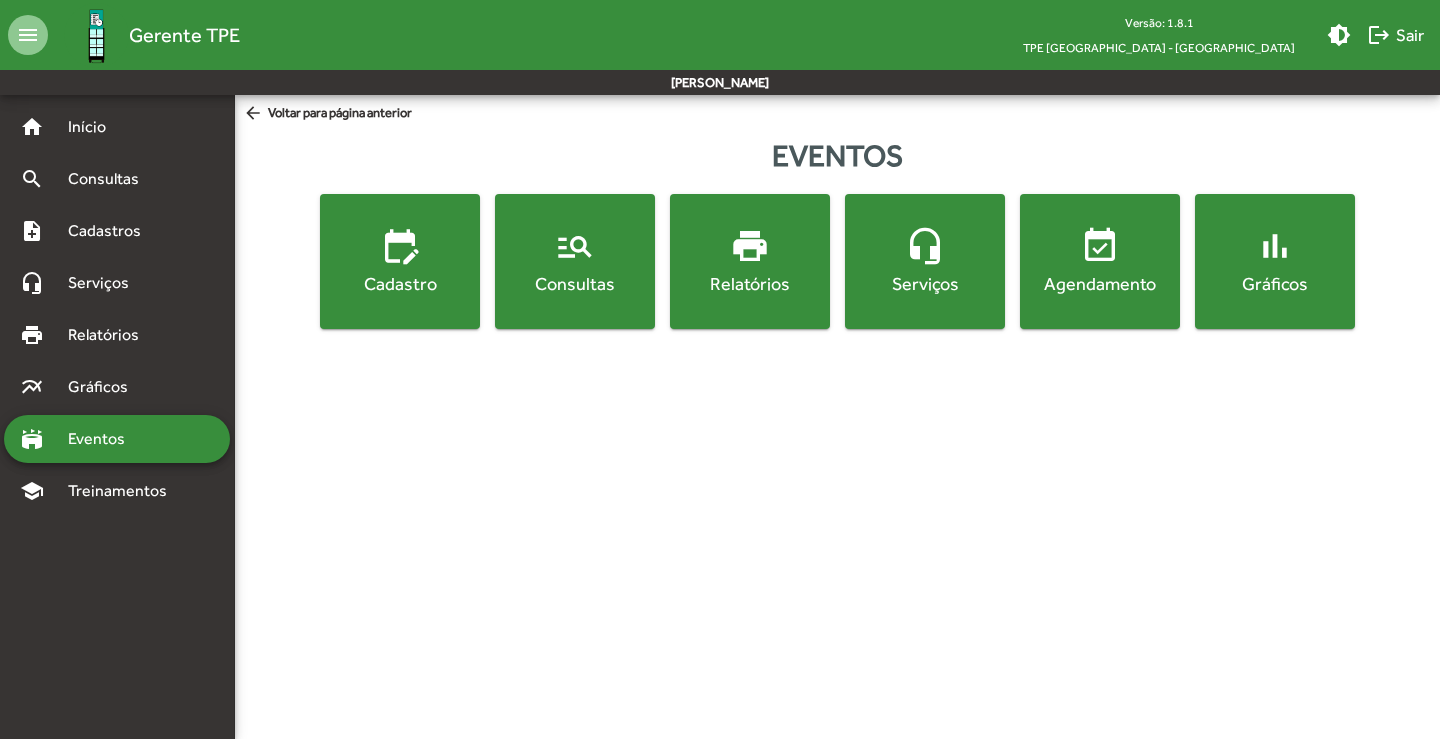click on "Consultas" 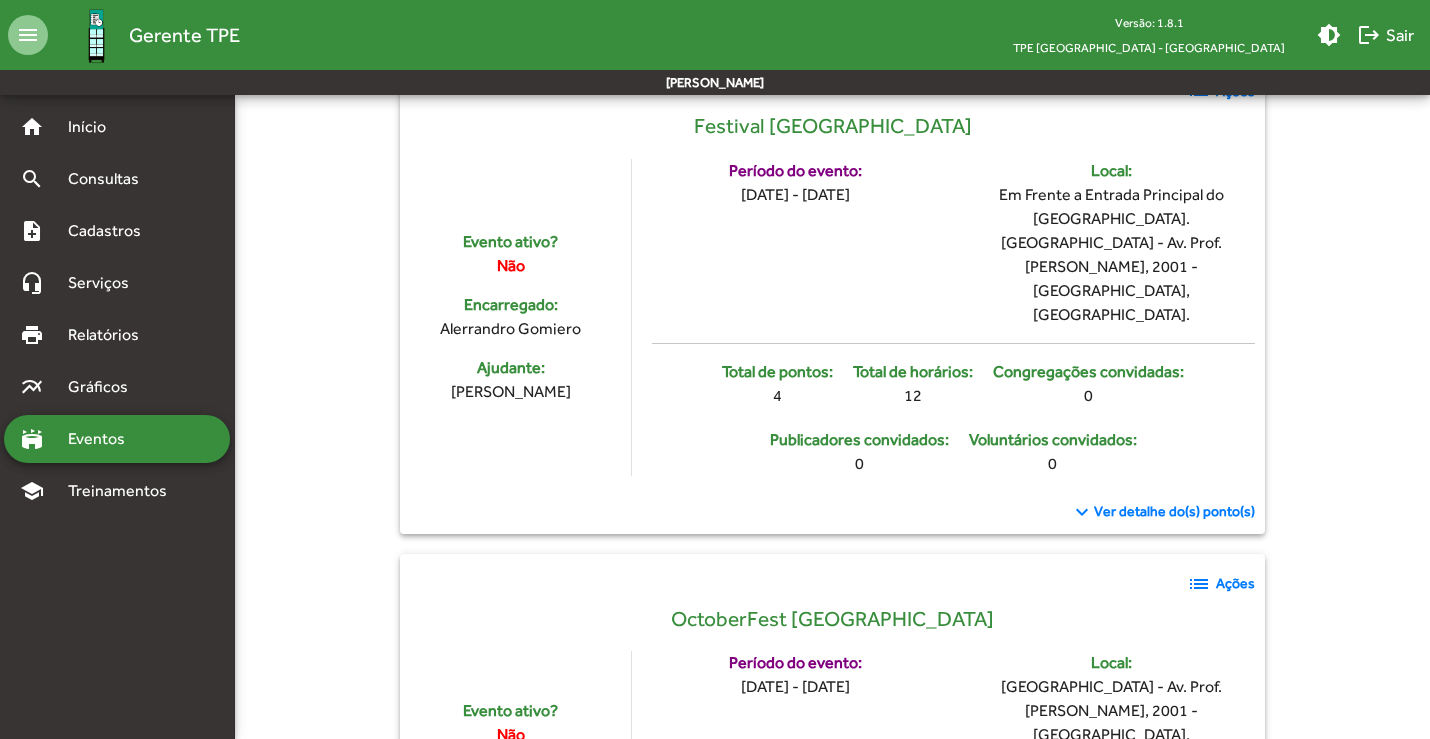 scroll, scrollTop: 4487, scrollLeft: 0, axis: vertical 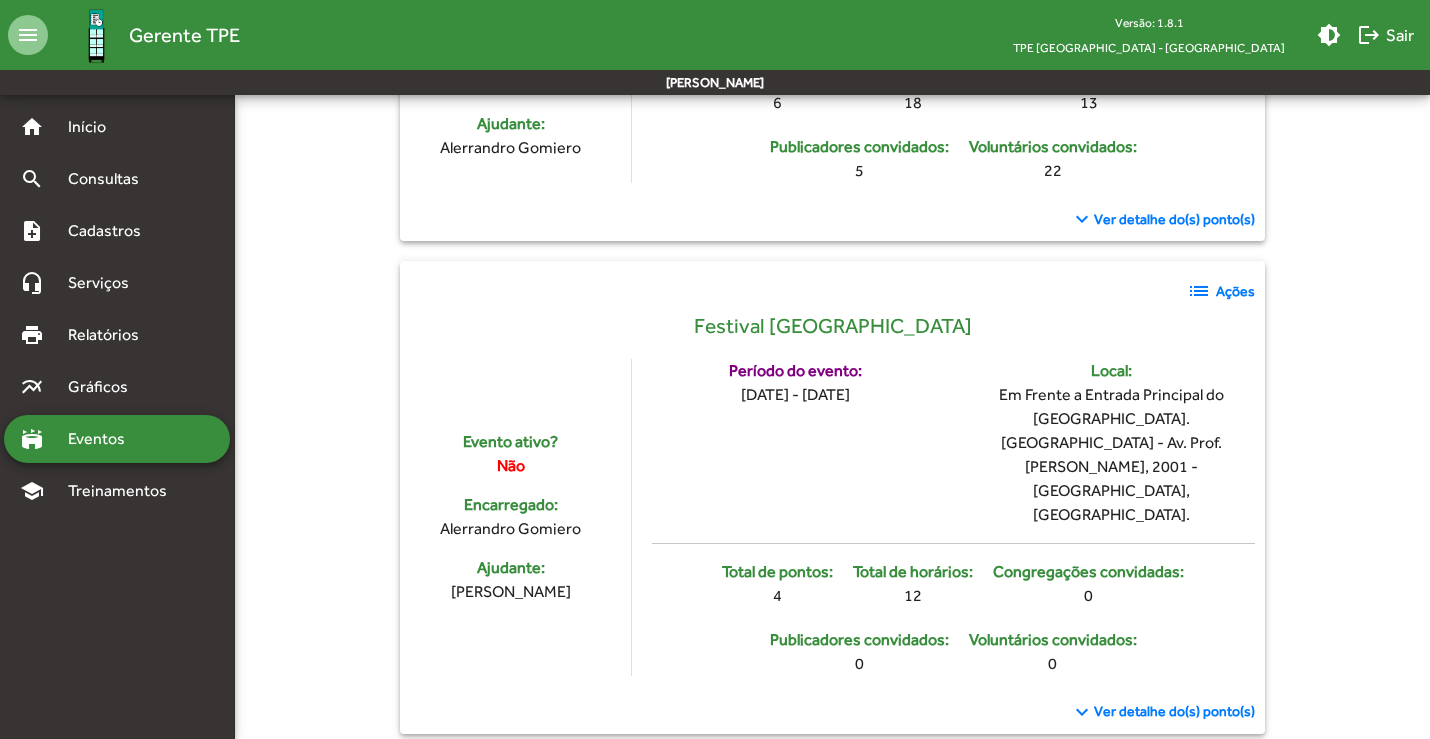 click on "list" 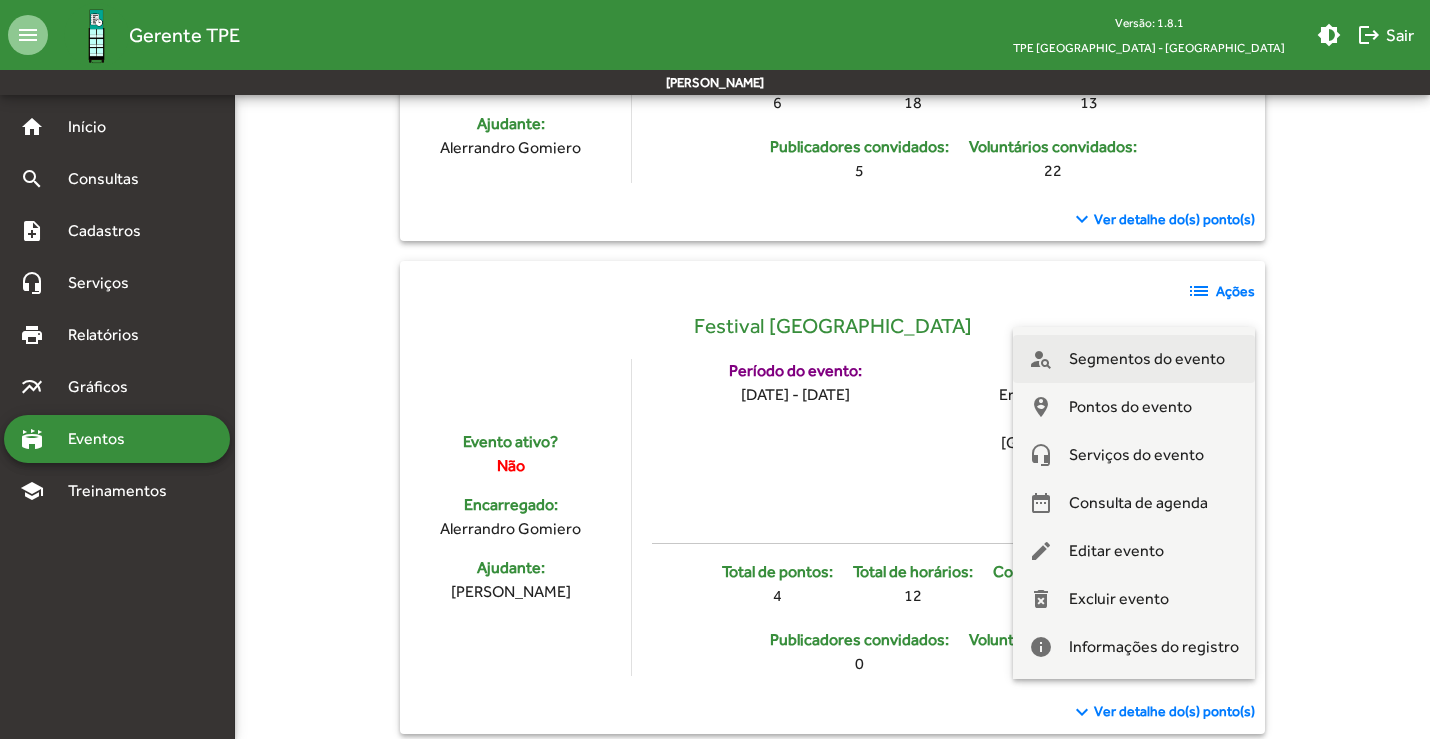 click on "Segmentos do evento" at bounding box center (1147, 359) 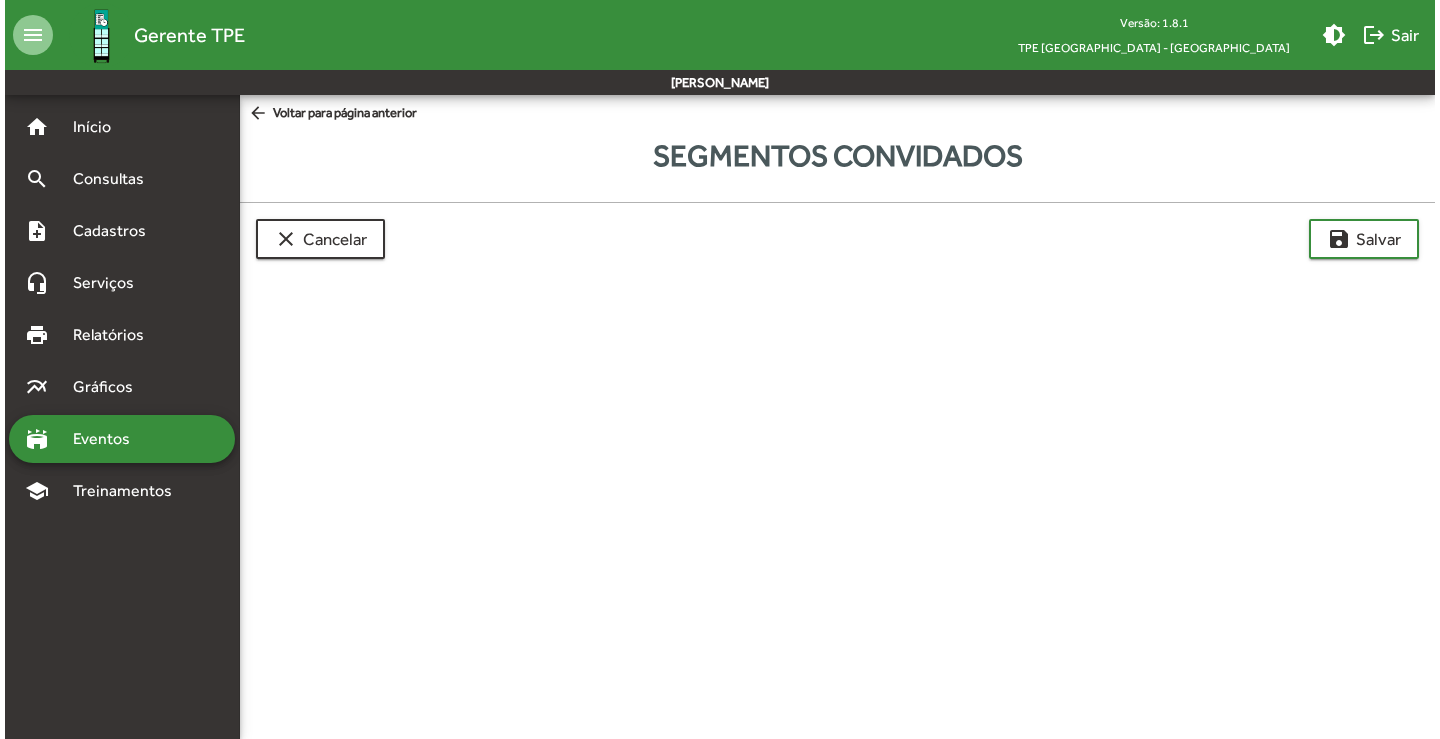 scroll, scrollTop: 0, scrollLeft: 0, axis: both 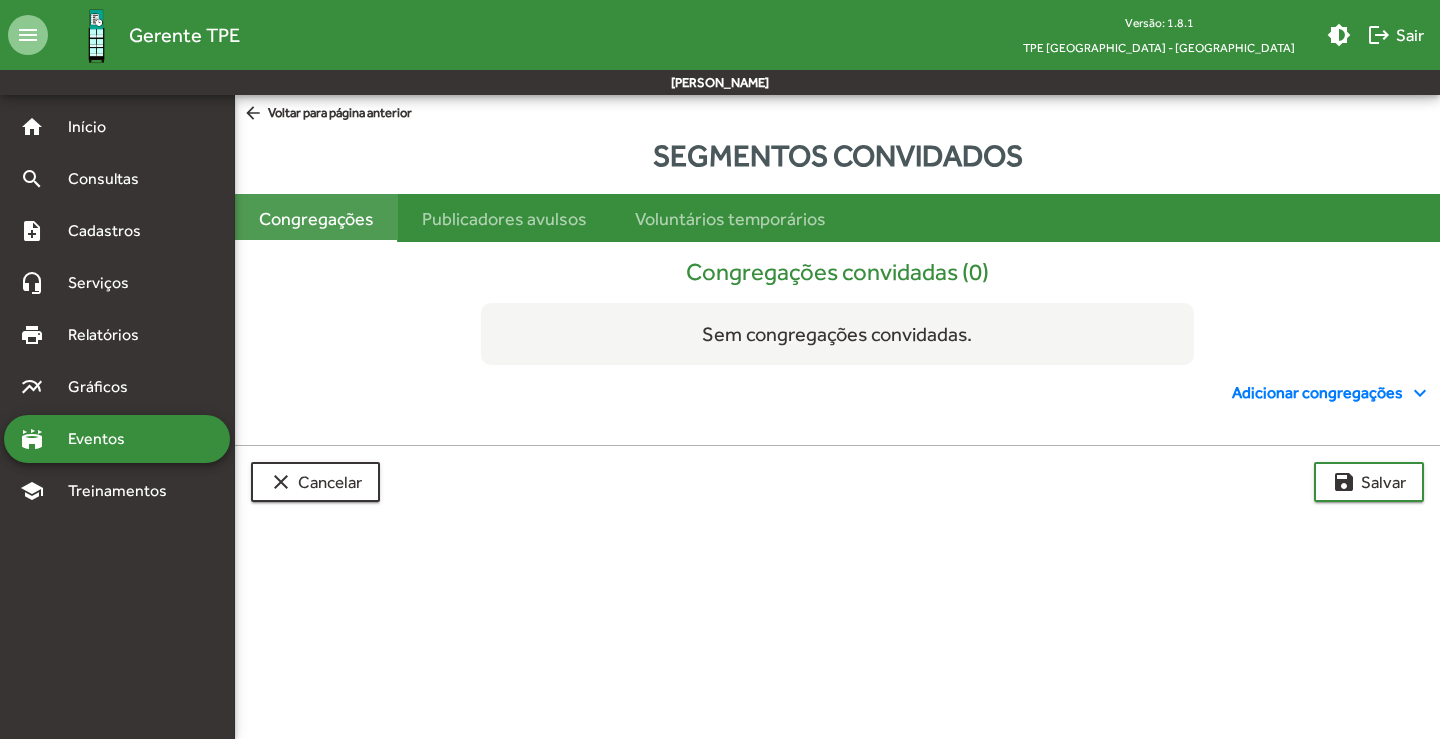click on "Congregações" at bounding box center [316, 218] 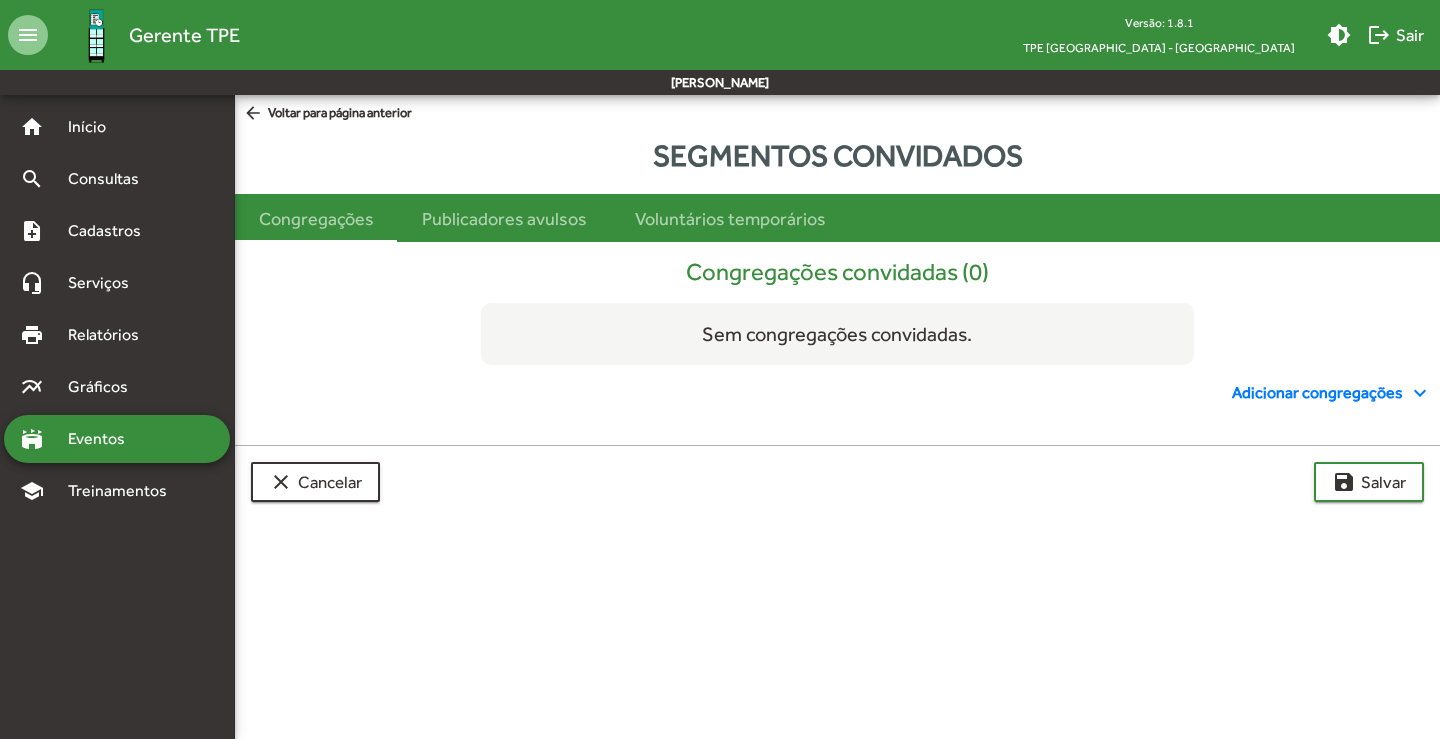 click on "Adicionar congregações  expand_more" at bounding box center (1332, 393) 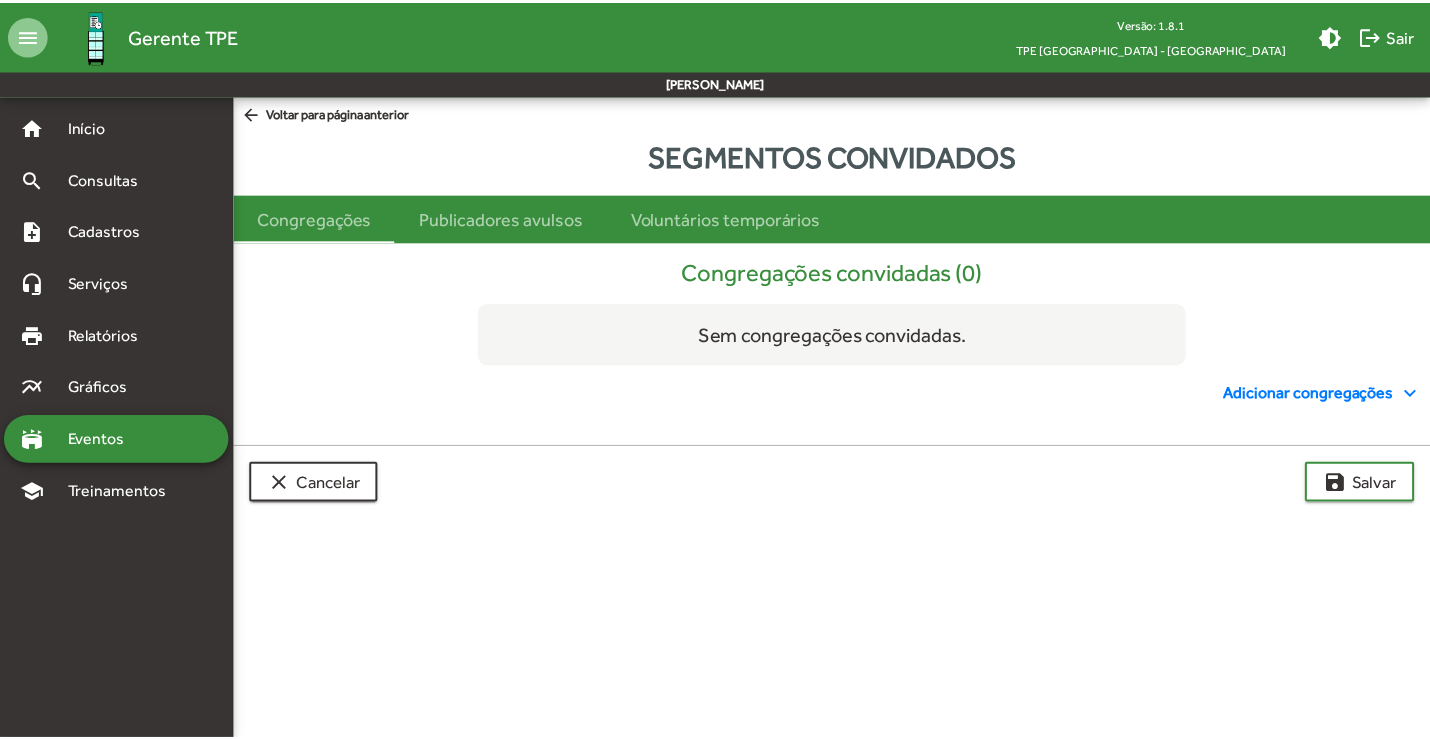 scroll, scrollTop: 114, scrollLeft: 0, axis: vertical 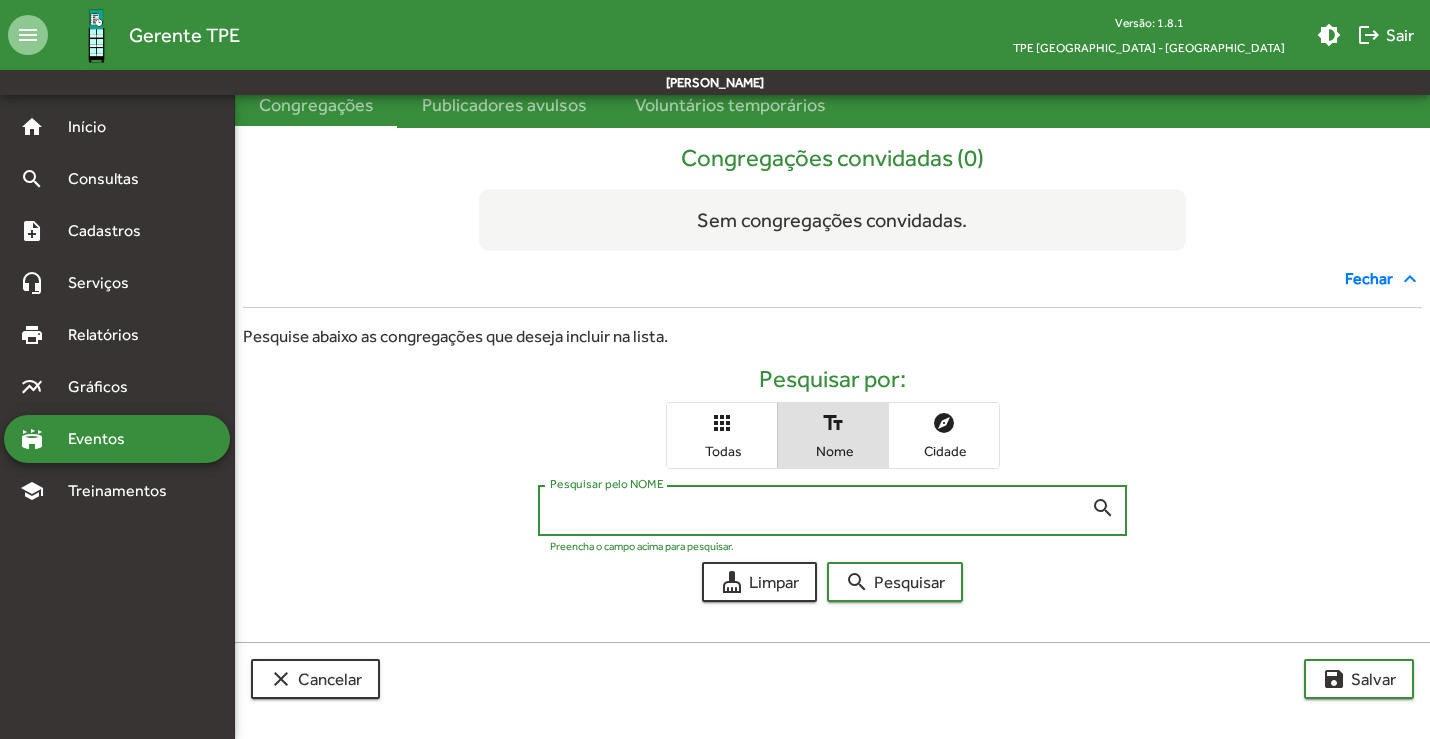 click on "Pesquisar pelo NOME" at bounding box center (821, 511) 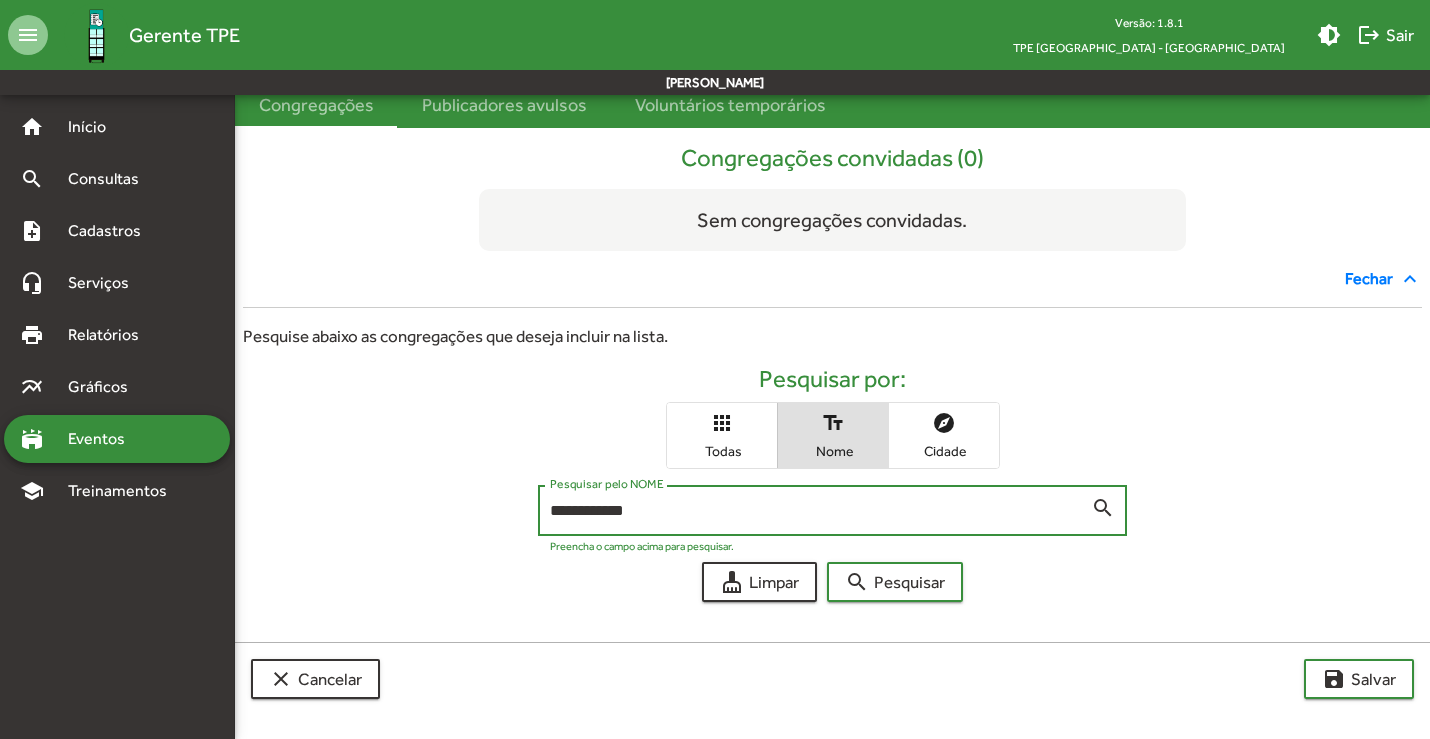 click on "search  Pesquisar" at bounding box center (895, 582) 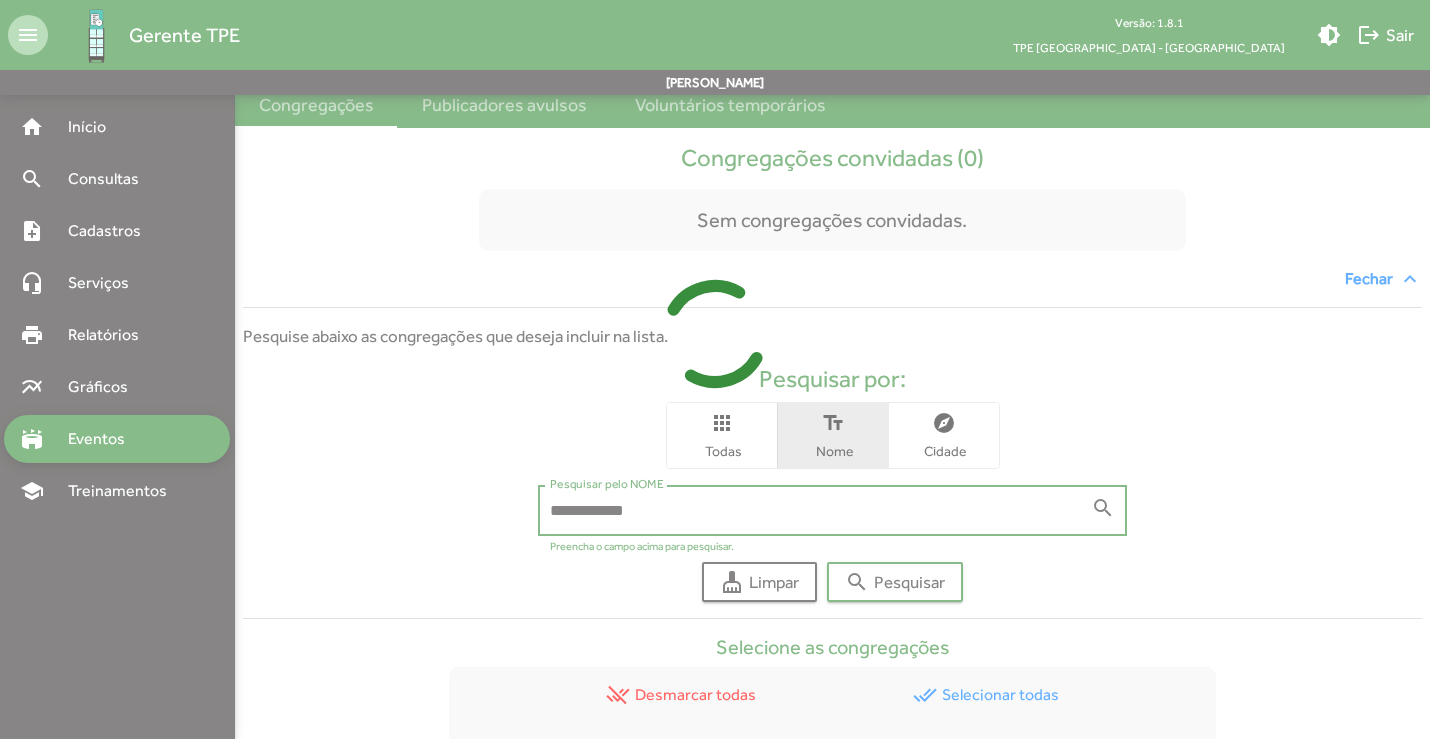 scroll, scrollTop: 317, scrollLeft: 0, axis: vertical 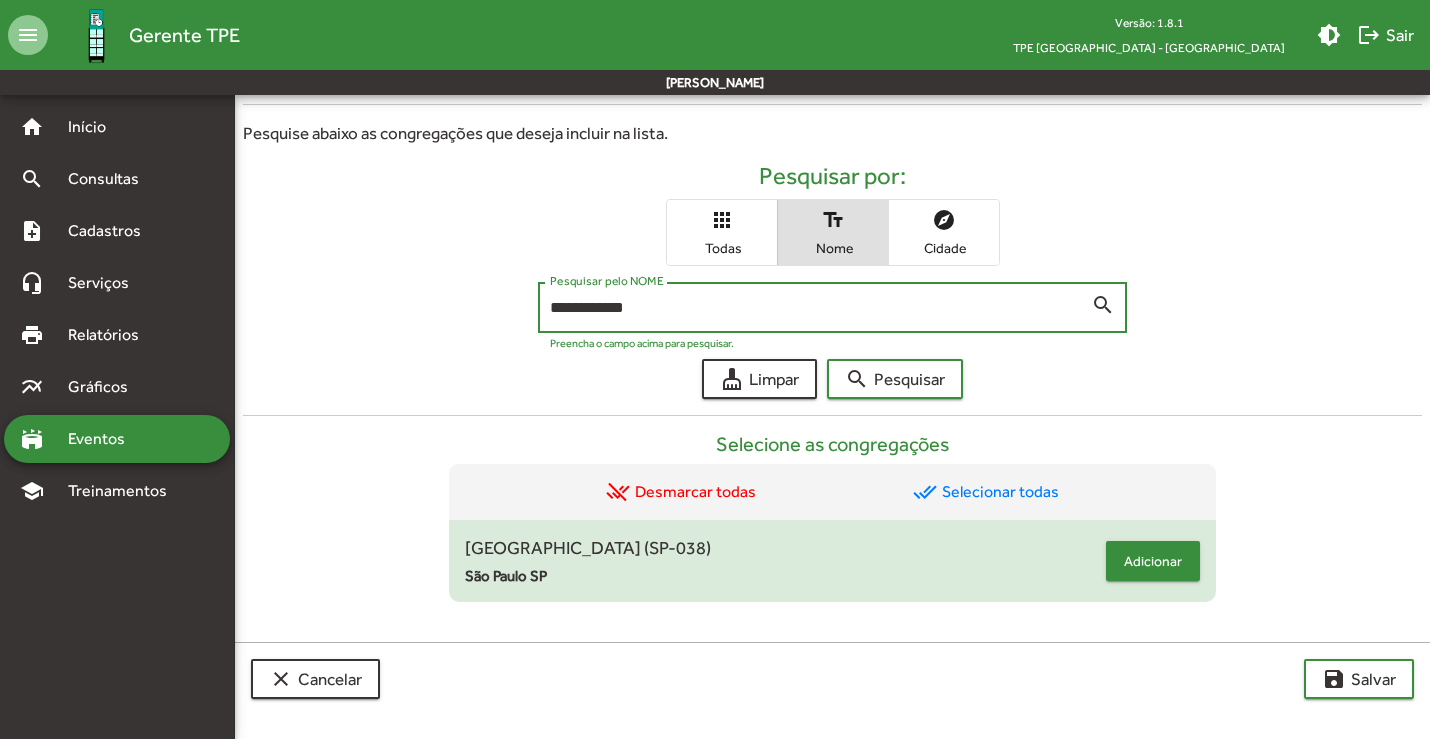click on "Adicionar" at bounding box center [1153, 561] 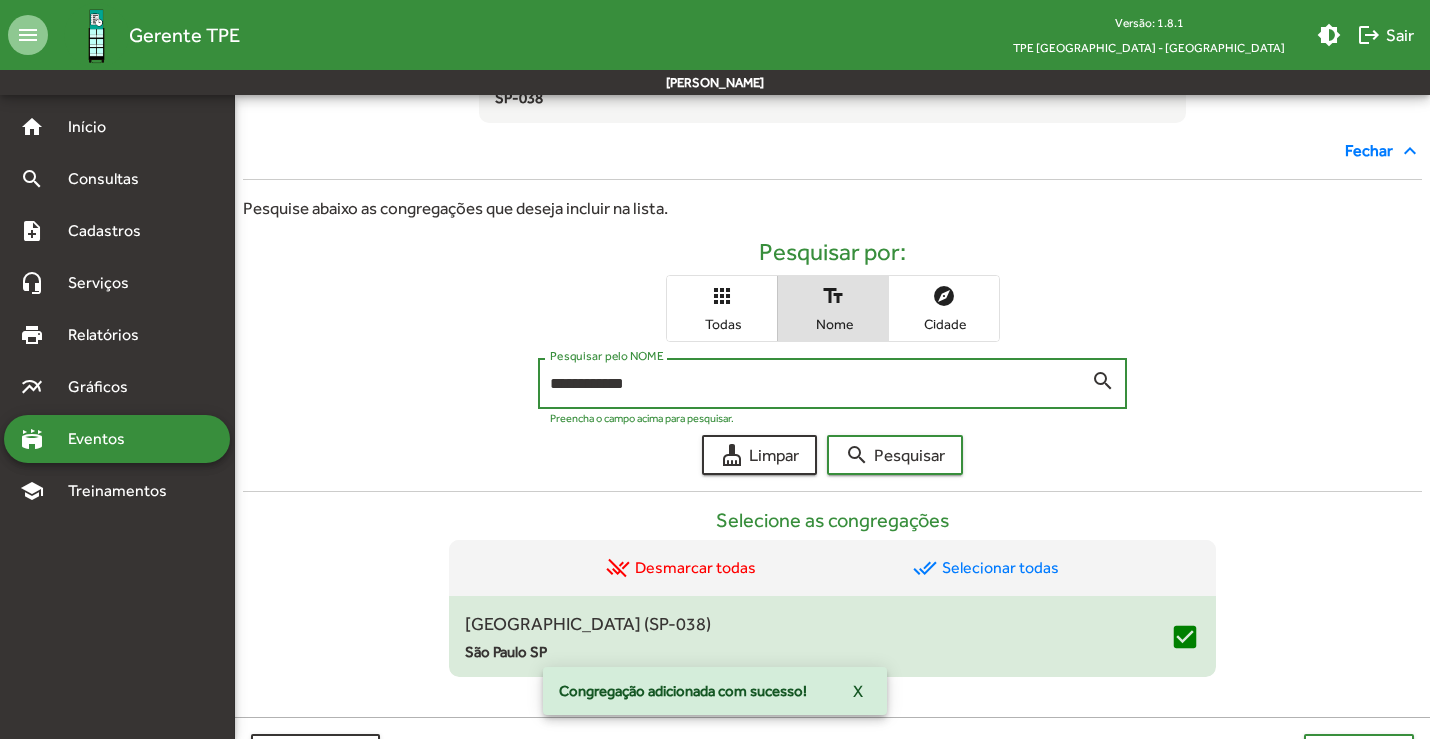 click on "**********" at bounding box center [821, 384] 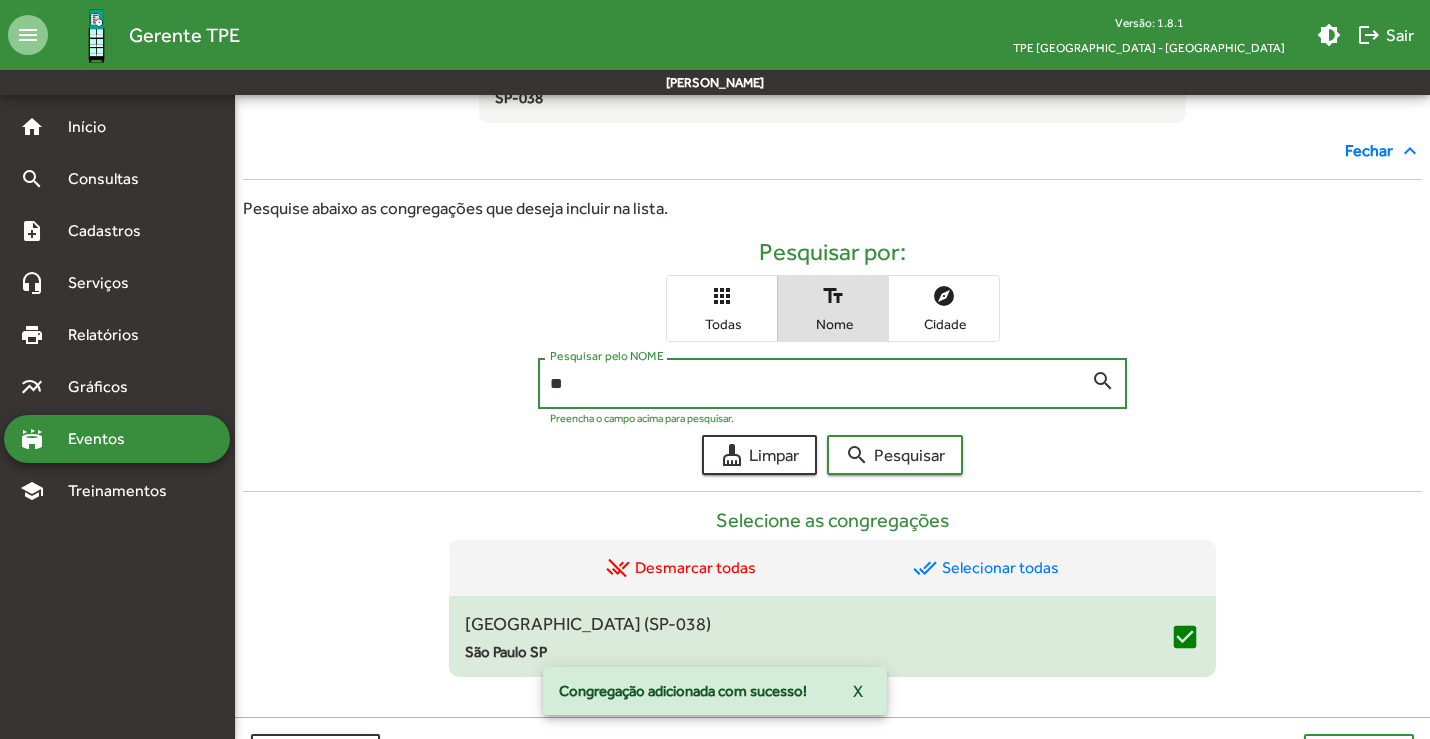 type on "*" 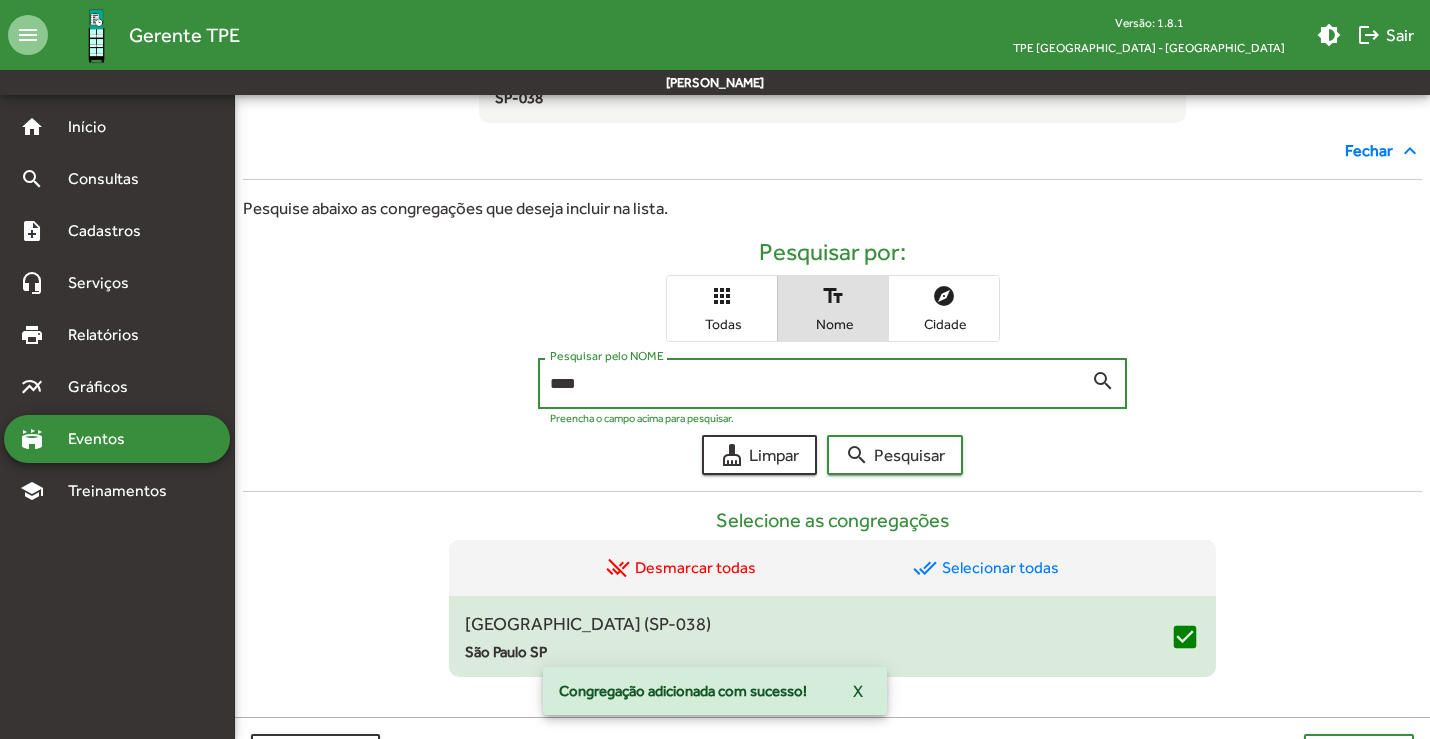 click on "search  Pesquisar" at bounding box center (895, 455) 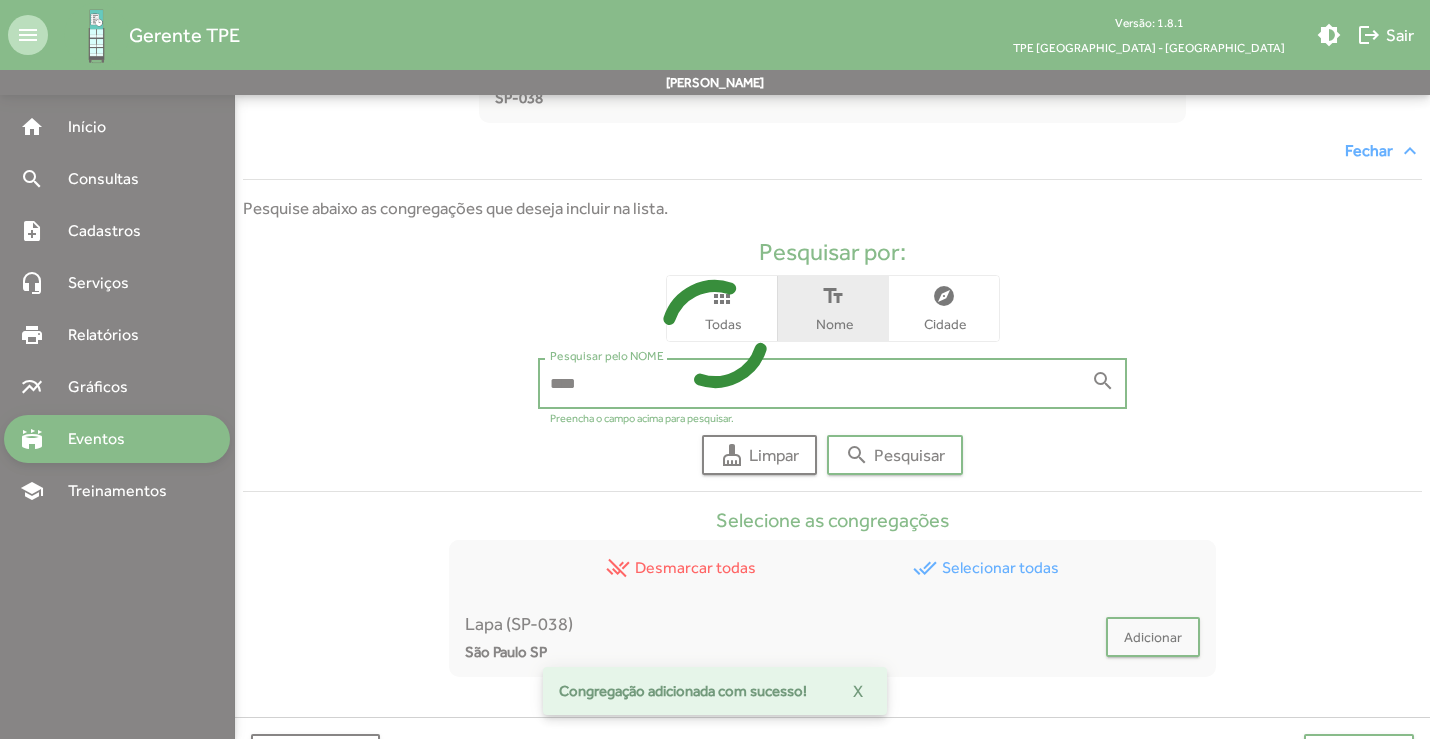 scroll, scrollTop: 392, scrollLeft: 0, axis: vertical 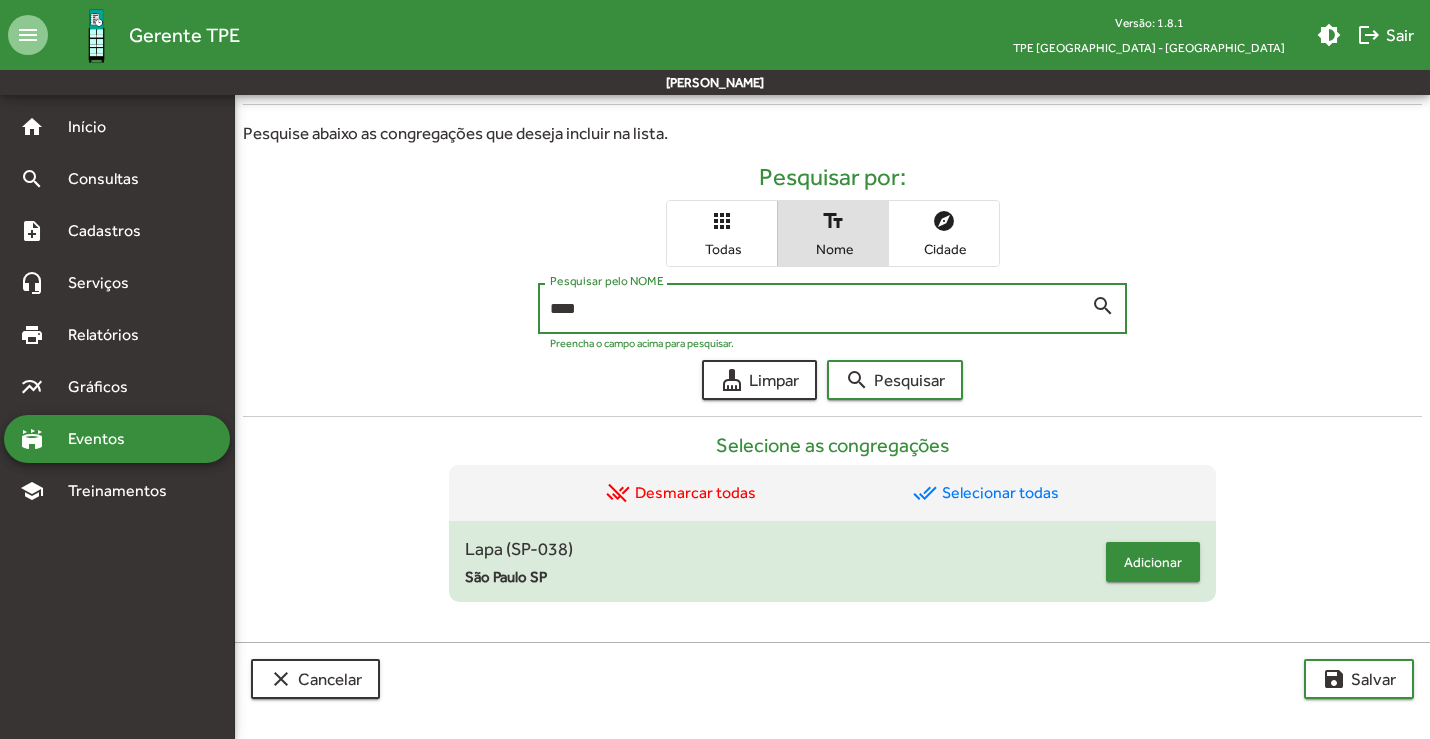 click on "Adicionar" at bounding box center [1153, 562] 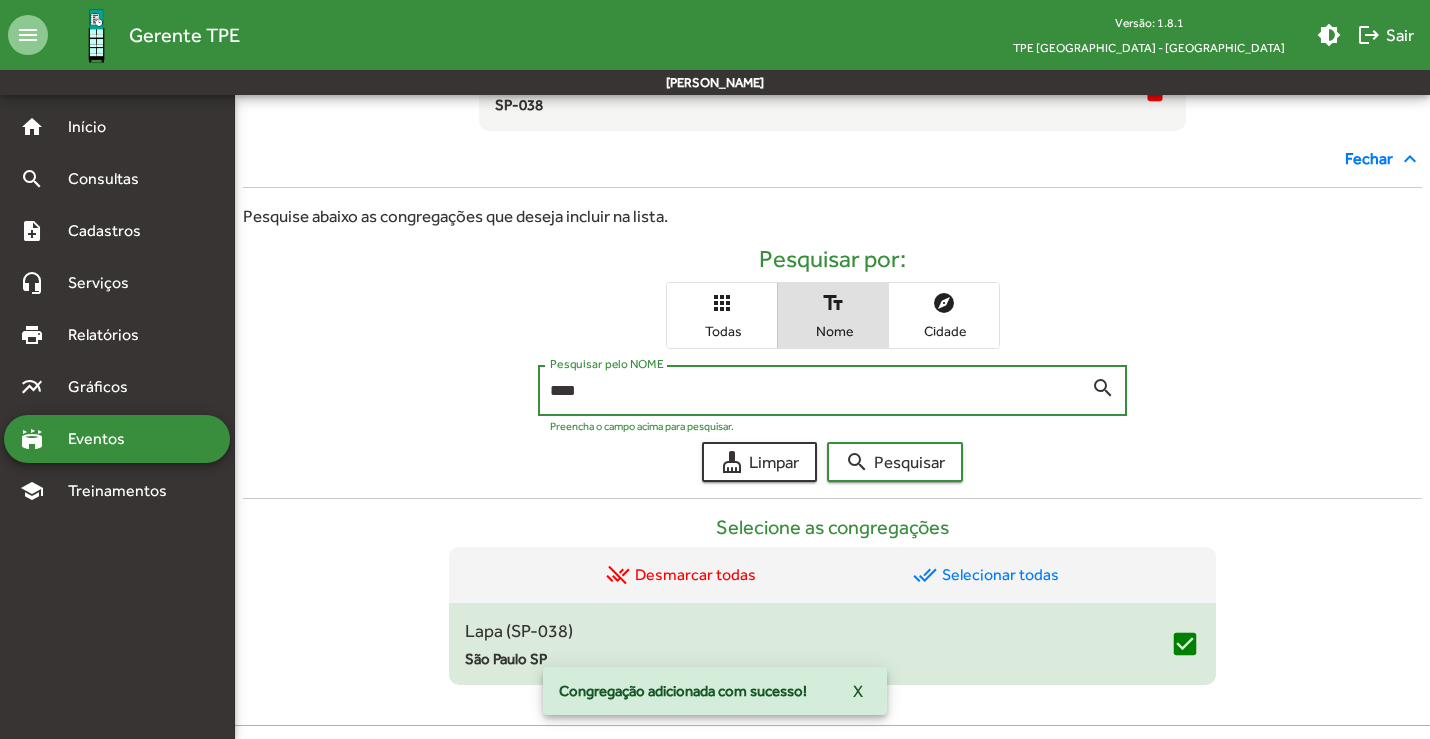 click on "****" at bounding box center [821, 391] 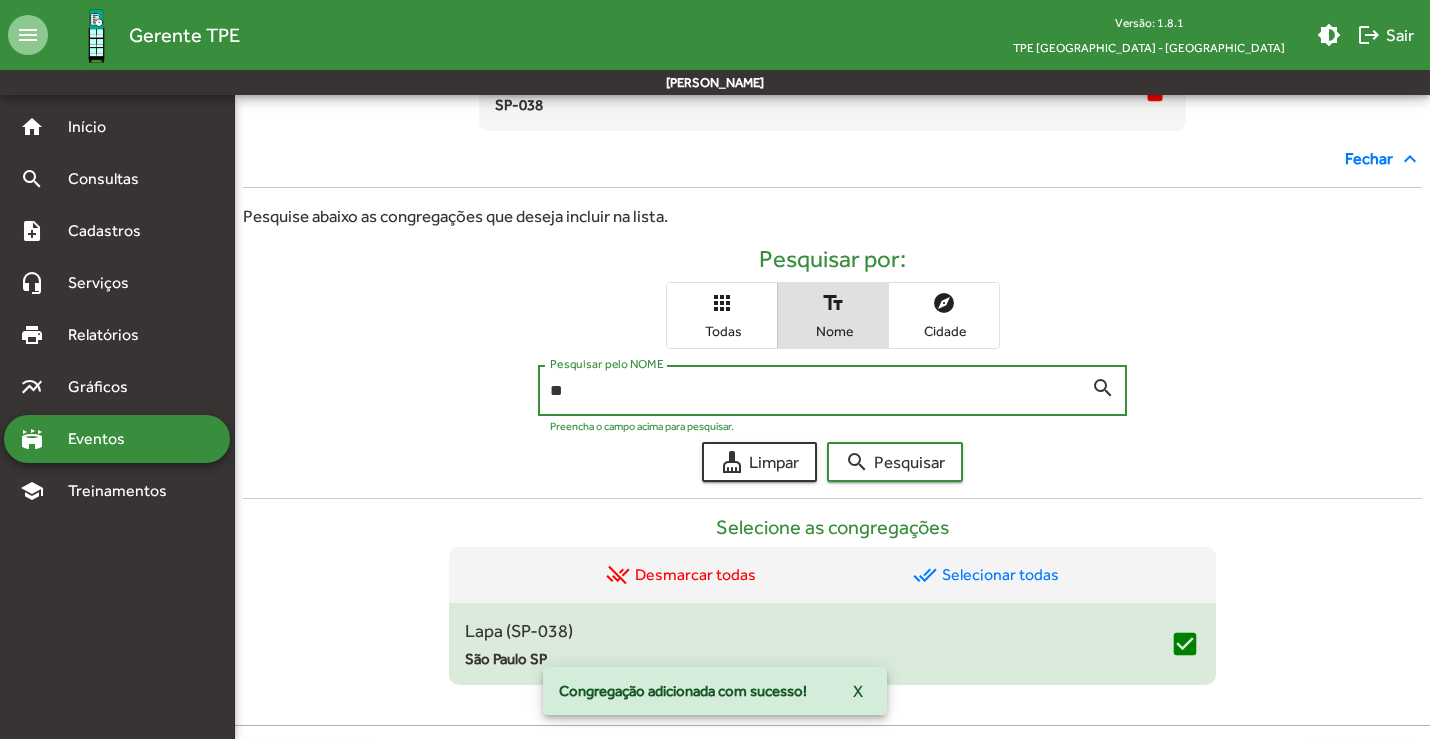 type on "*" 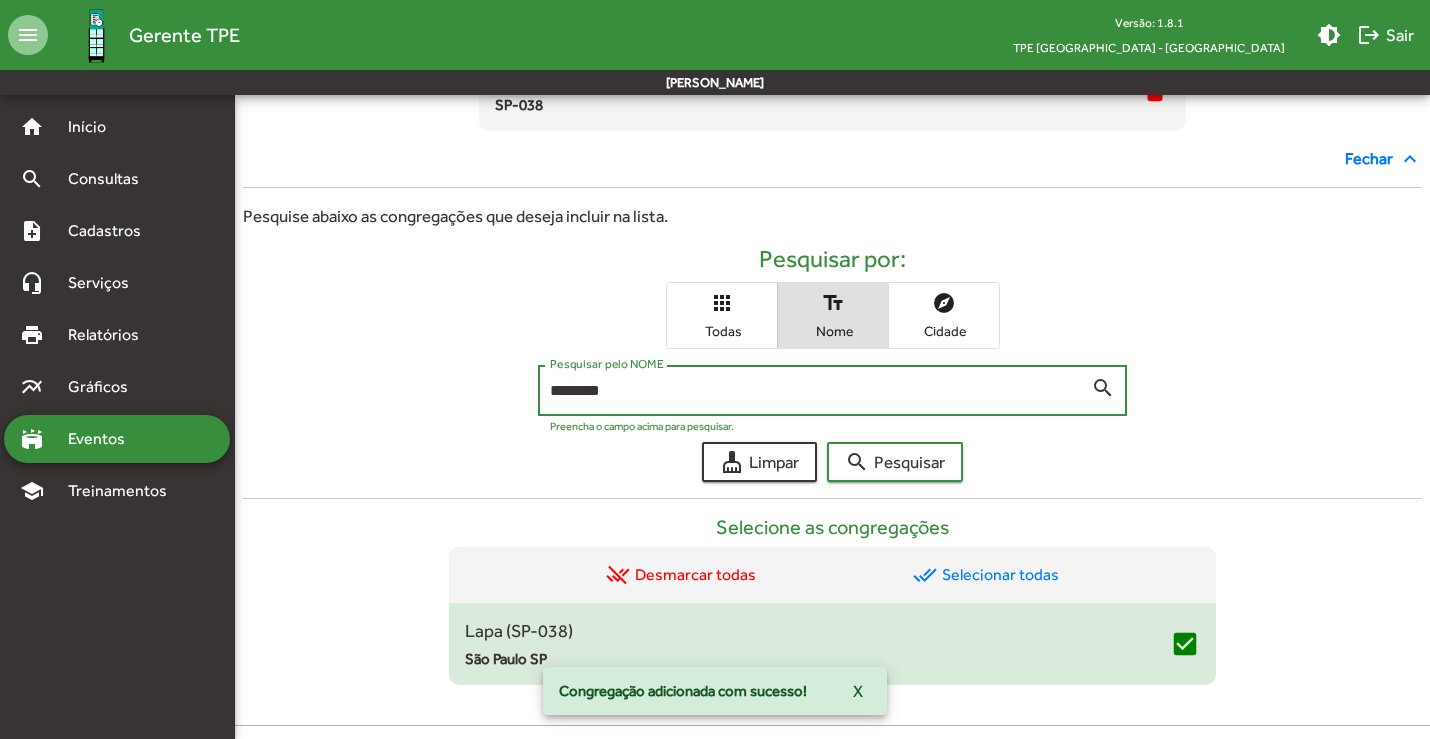 click on "search  Pesquisar" at bounding box center [895, 462] 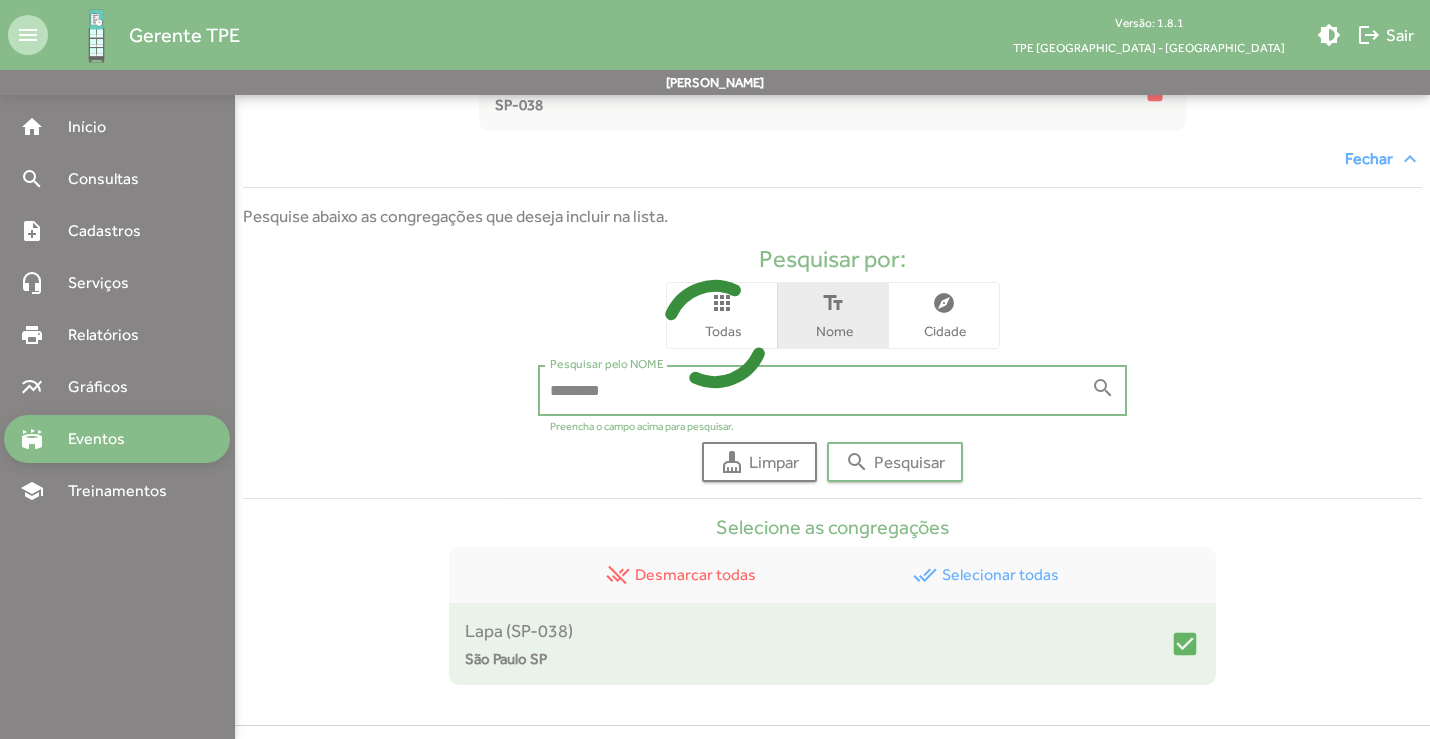 scroll, scrollTop: 475, scrollLeft: 0, axis: vertical 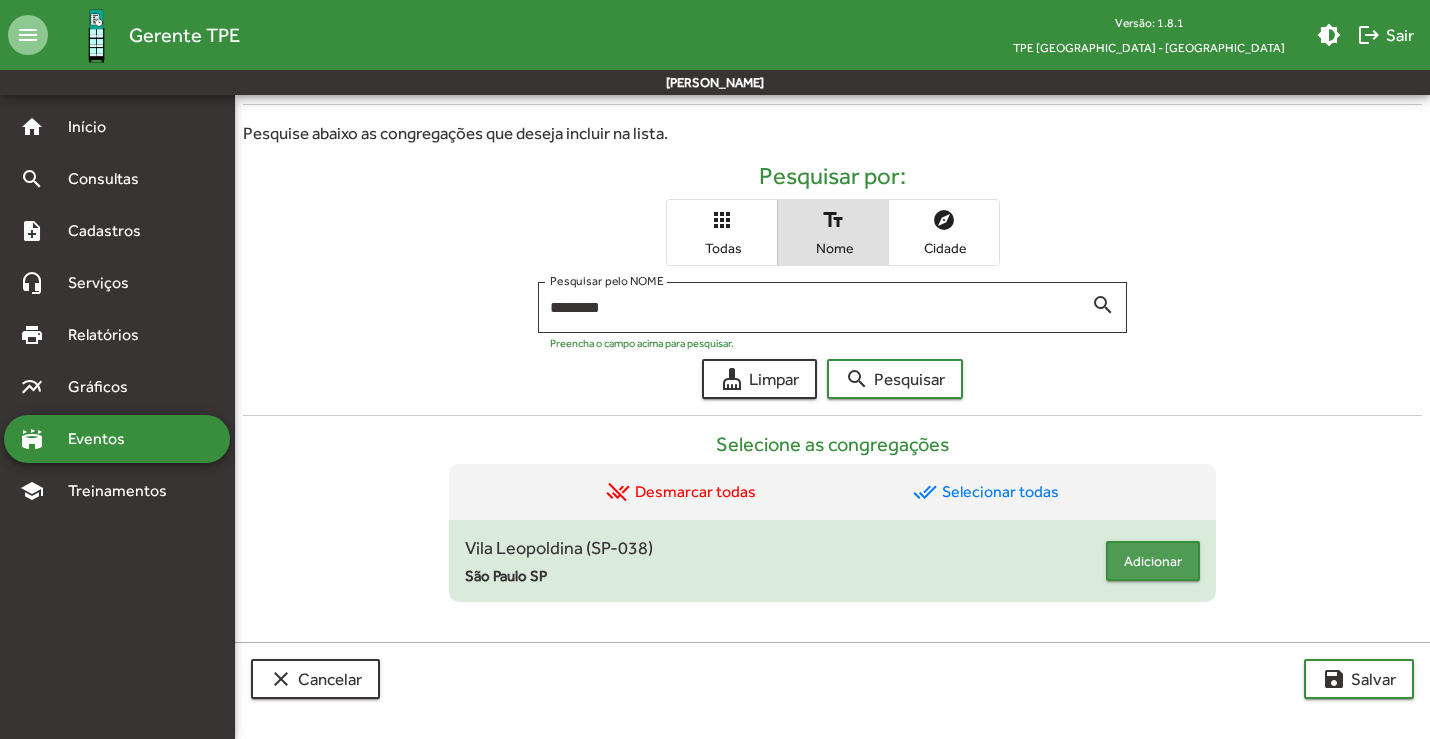 click on "Adicionar" at bounding box center (1153, 561) 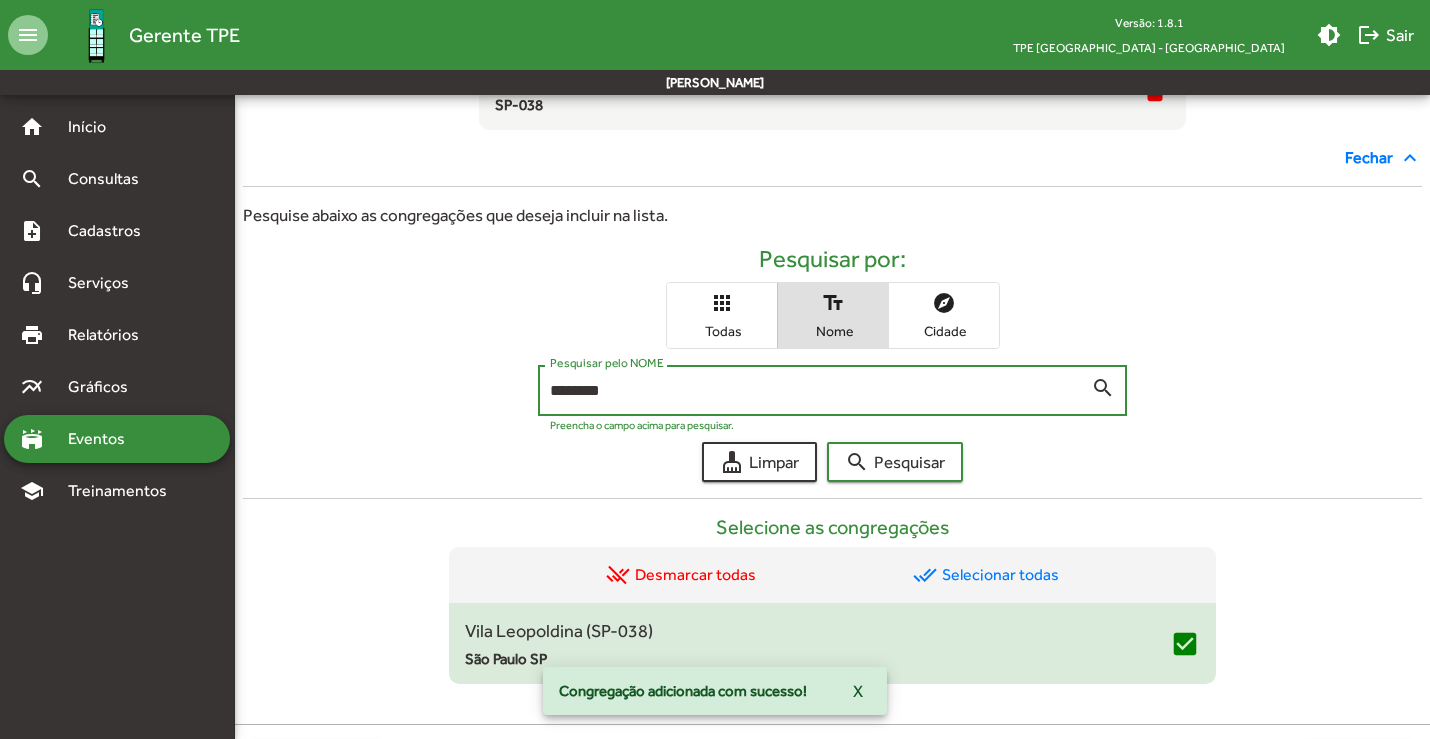 click on "******** Pesquisar pelo NOME" at bounding box center (821, 388) 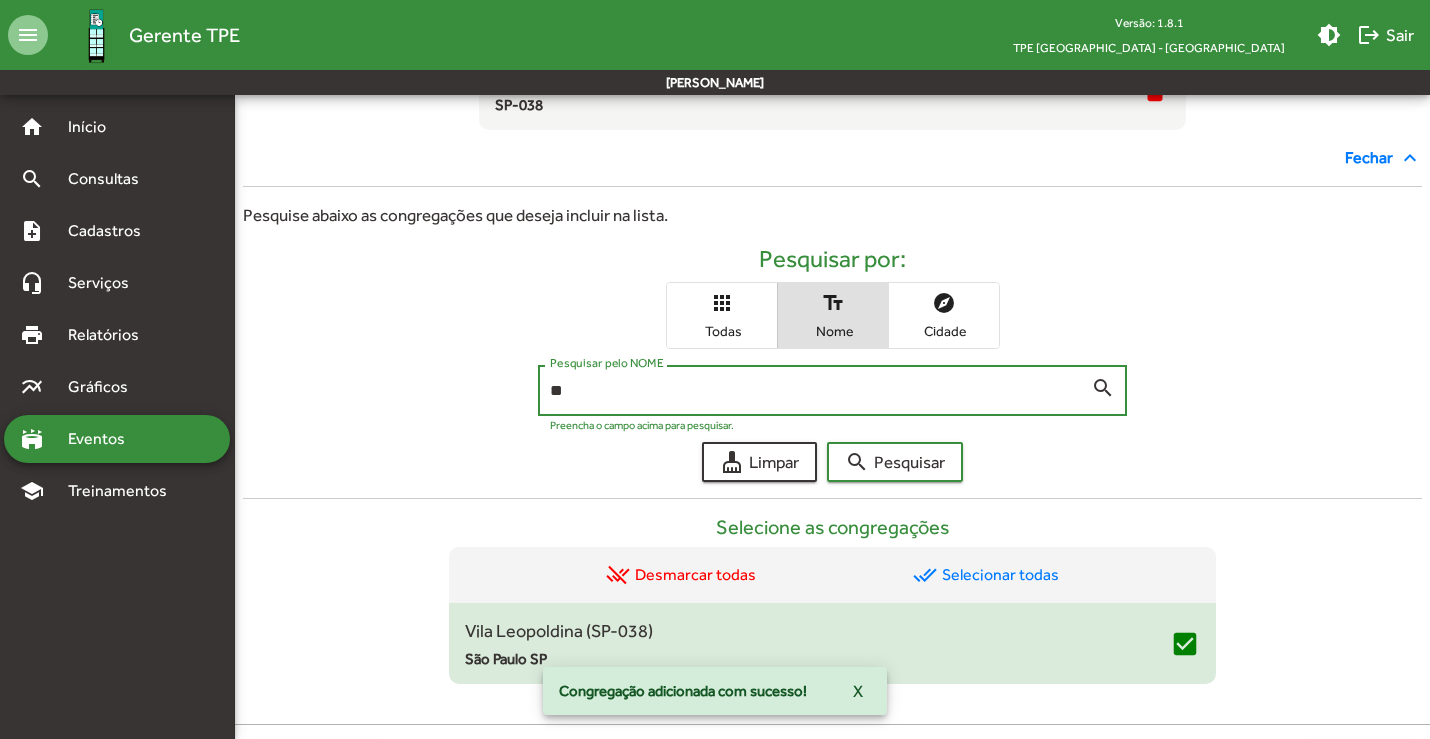 type on "*" 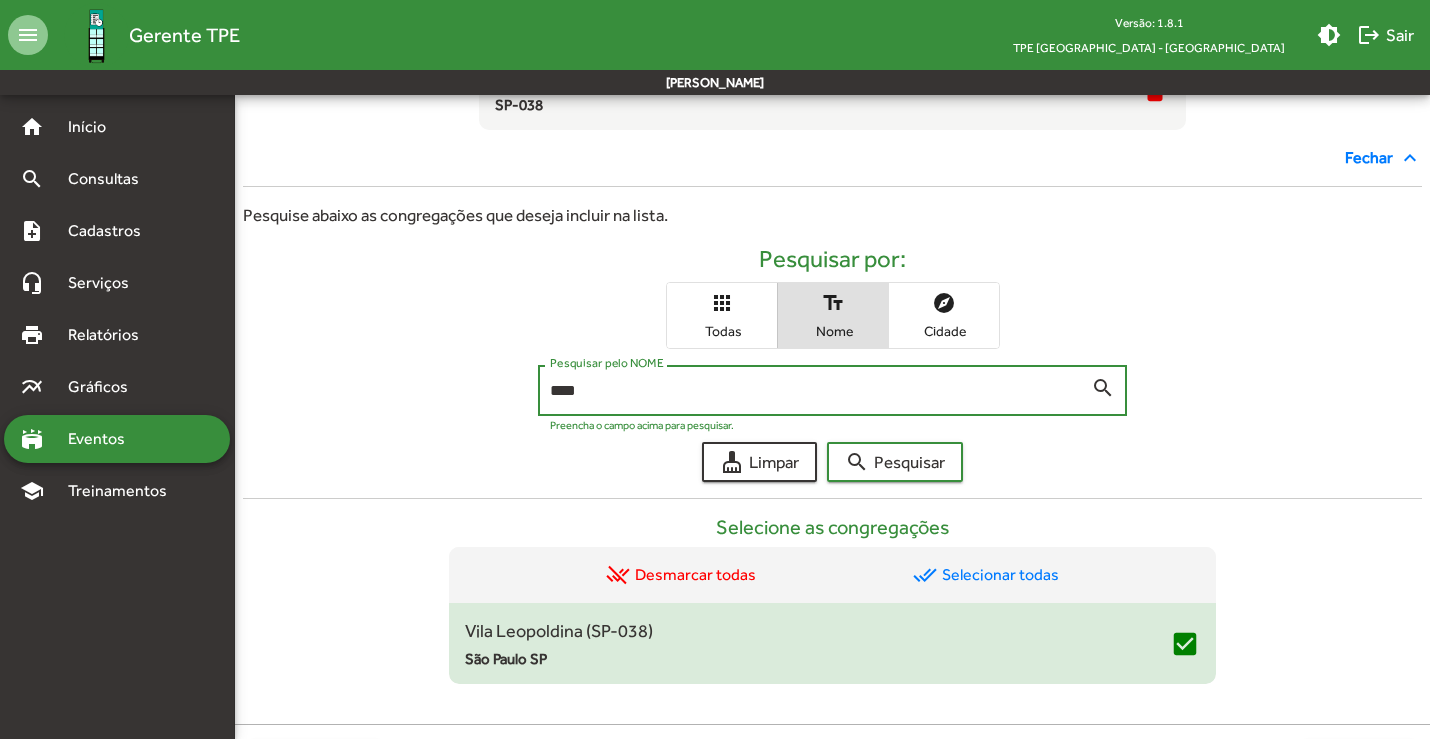 click on "search  Pesquisar" at bounding box center (895, 462) 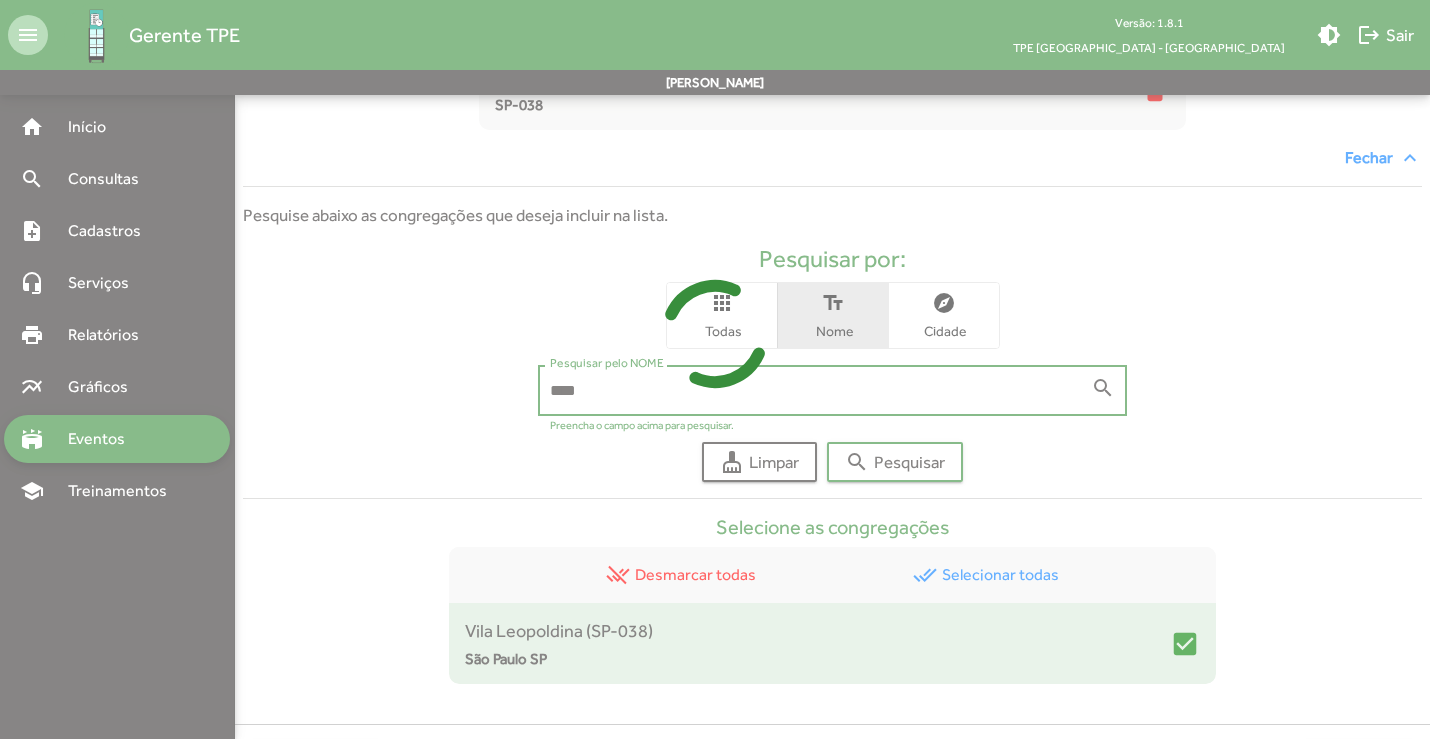 scroll, scrollTop: 557, scrollLeft: 0, axis: vertical 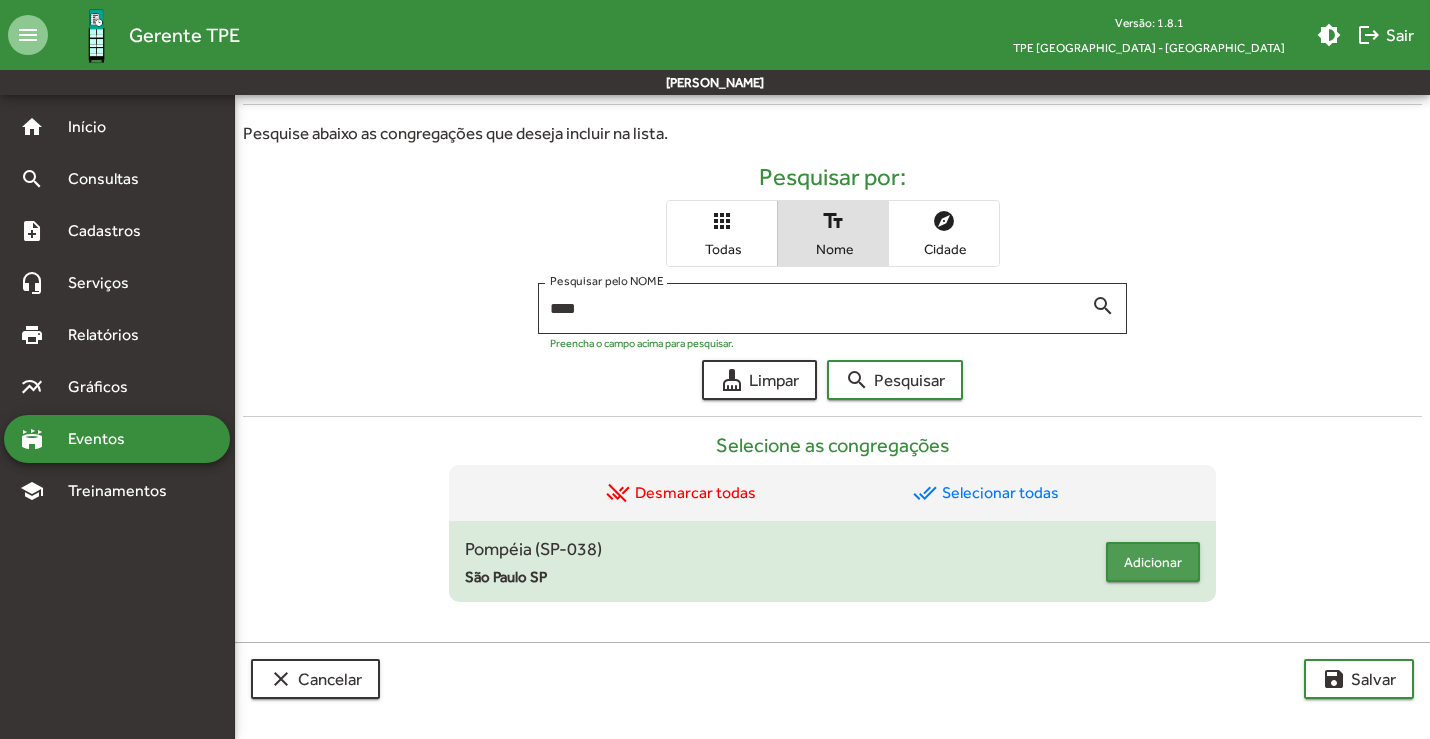 click on "Adicionar" at bounding box center (1153, 562) 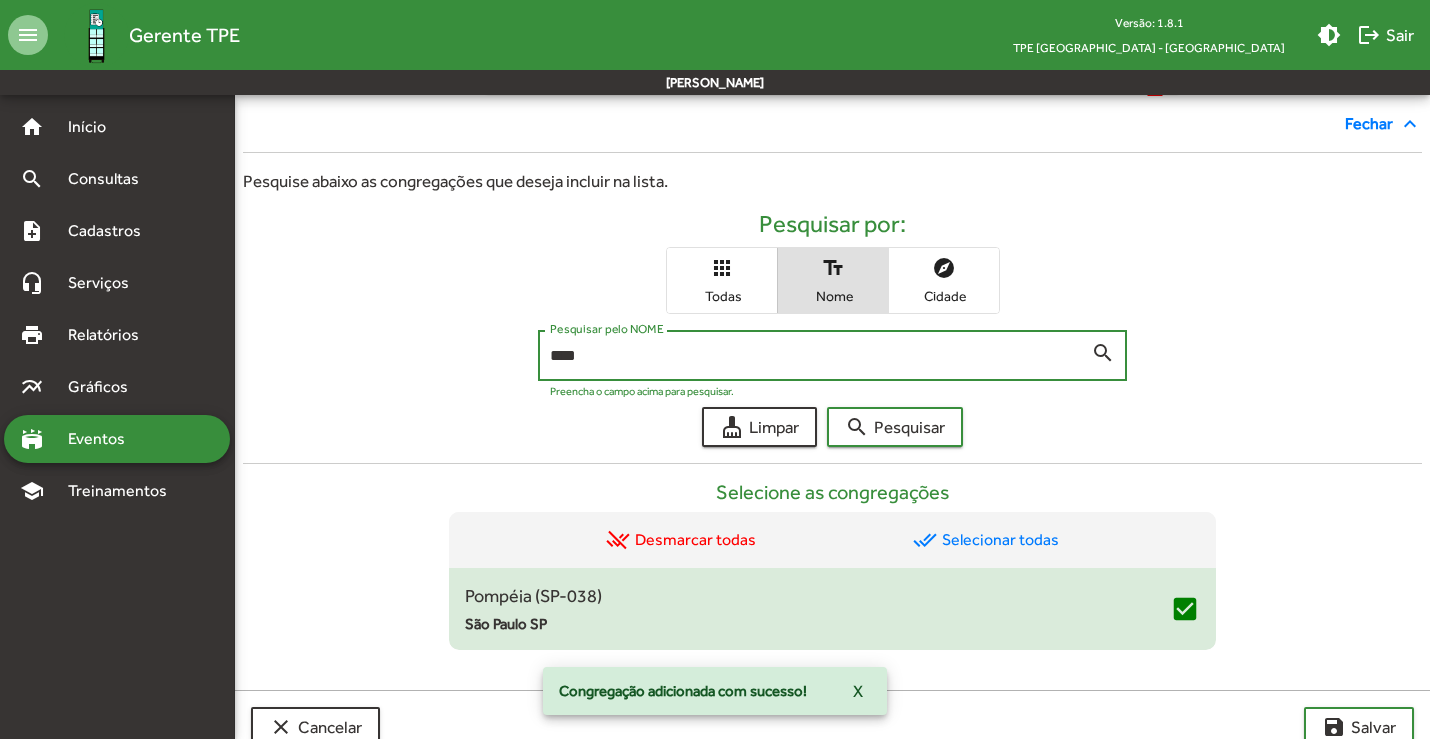 click on "****" at bounding box center (821, 356) 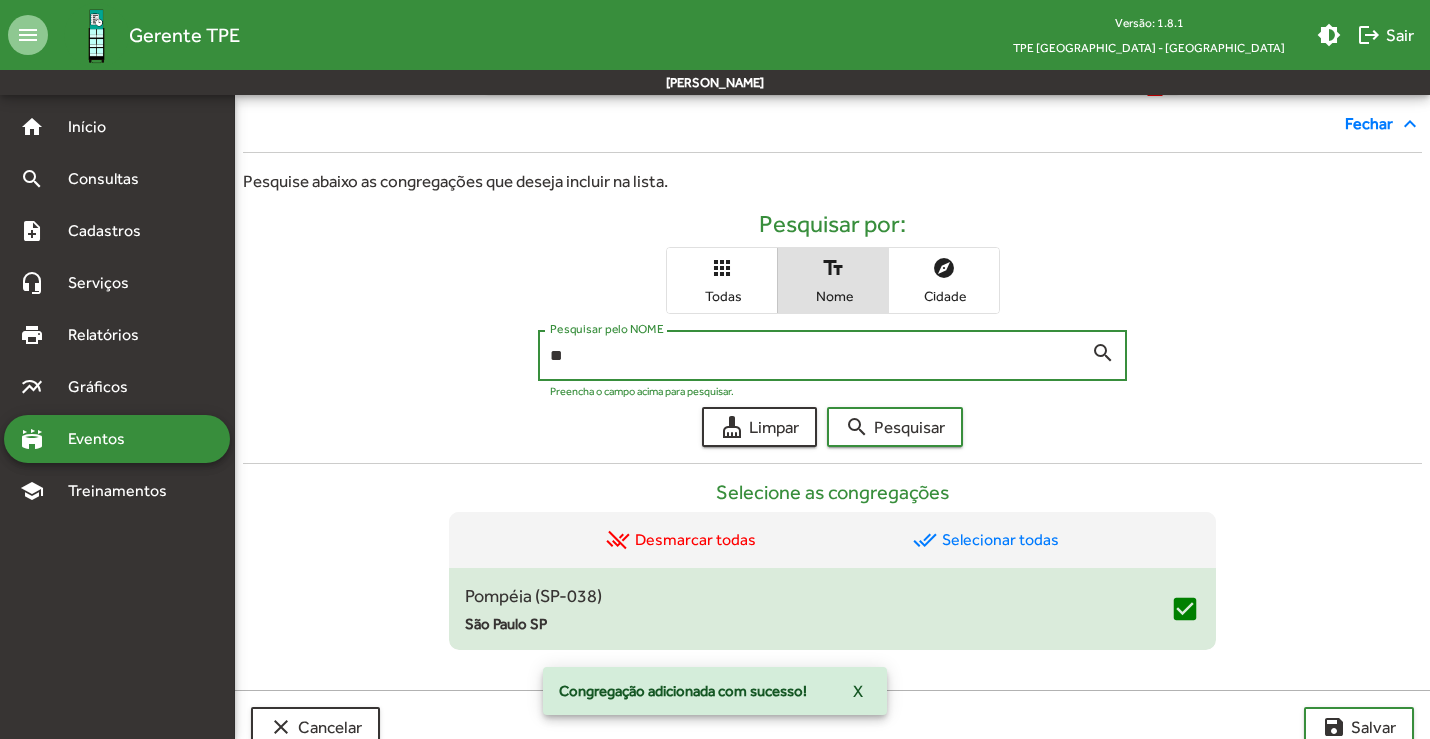 type on "*" 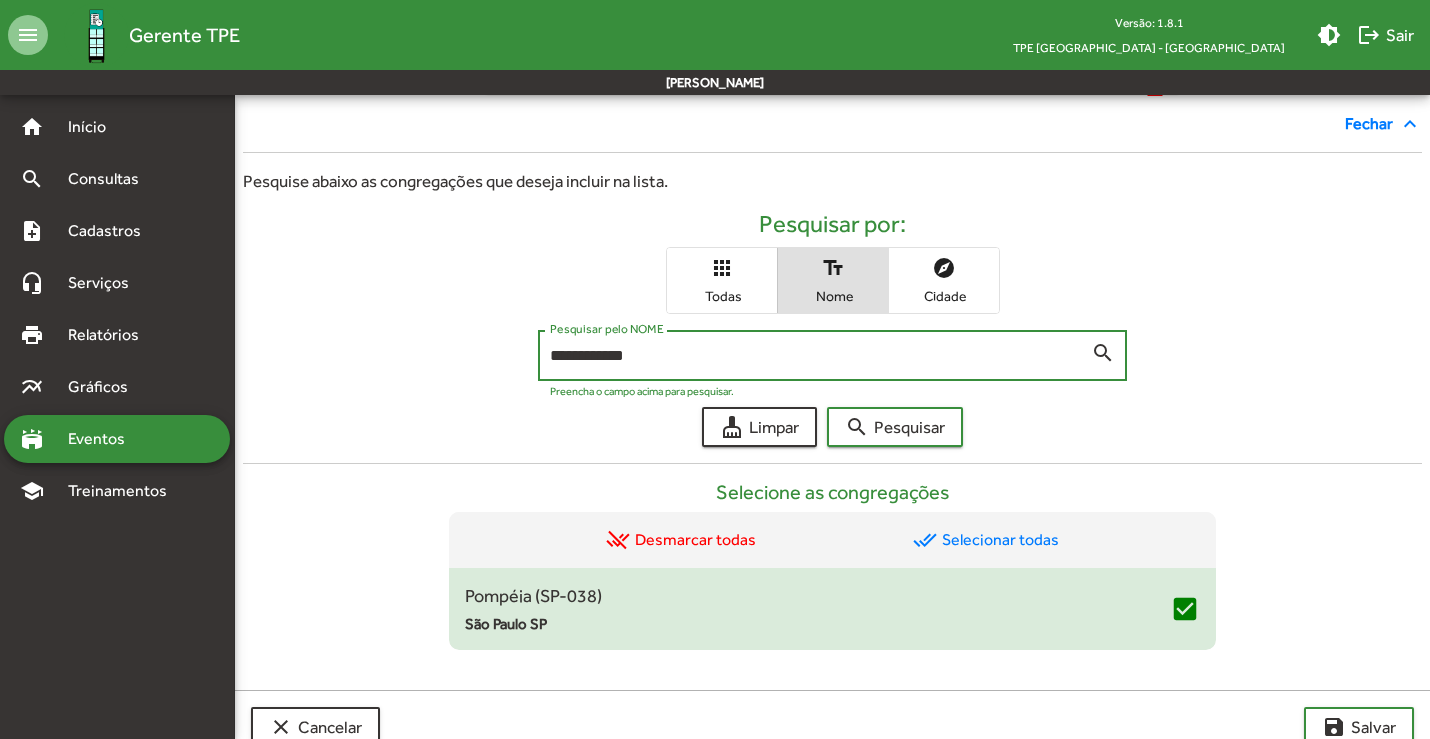 click on "search" at bounding box center [1103, 352] 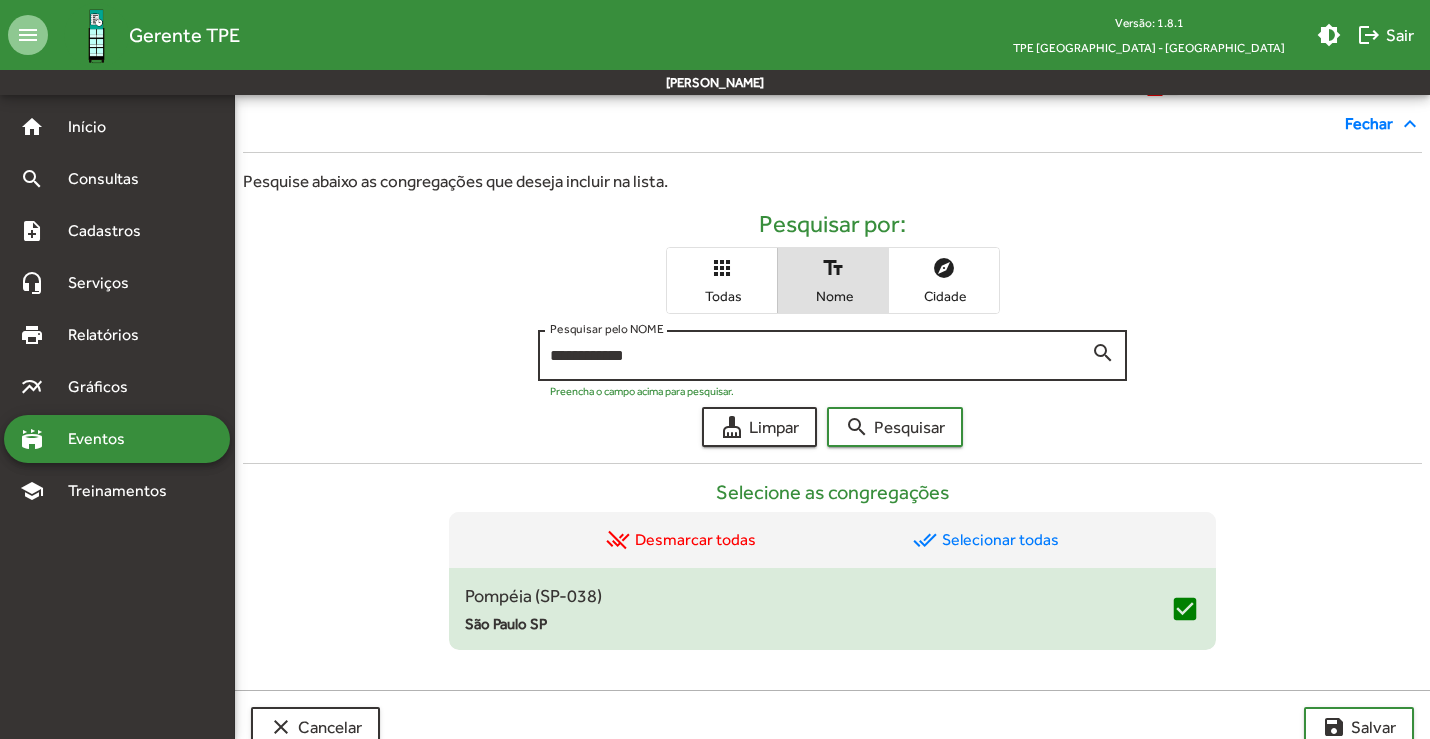 click on "search" at bounding box center [1103, 352] 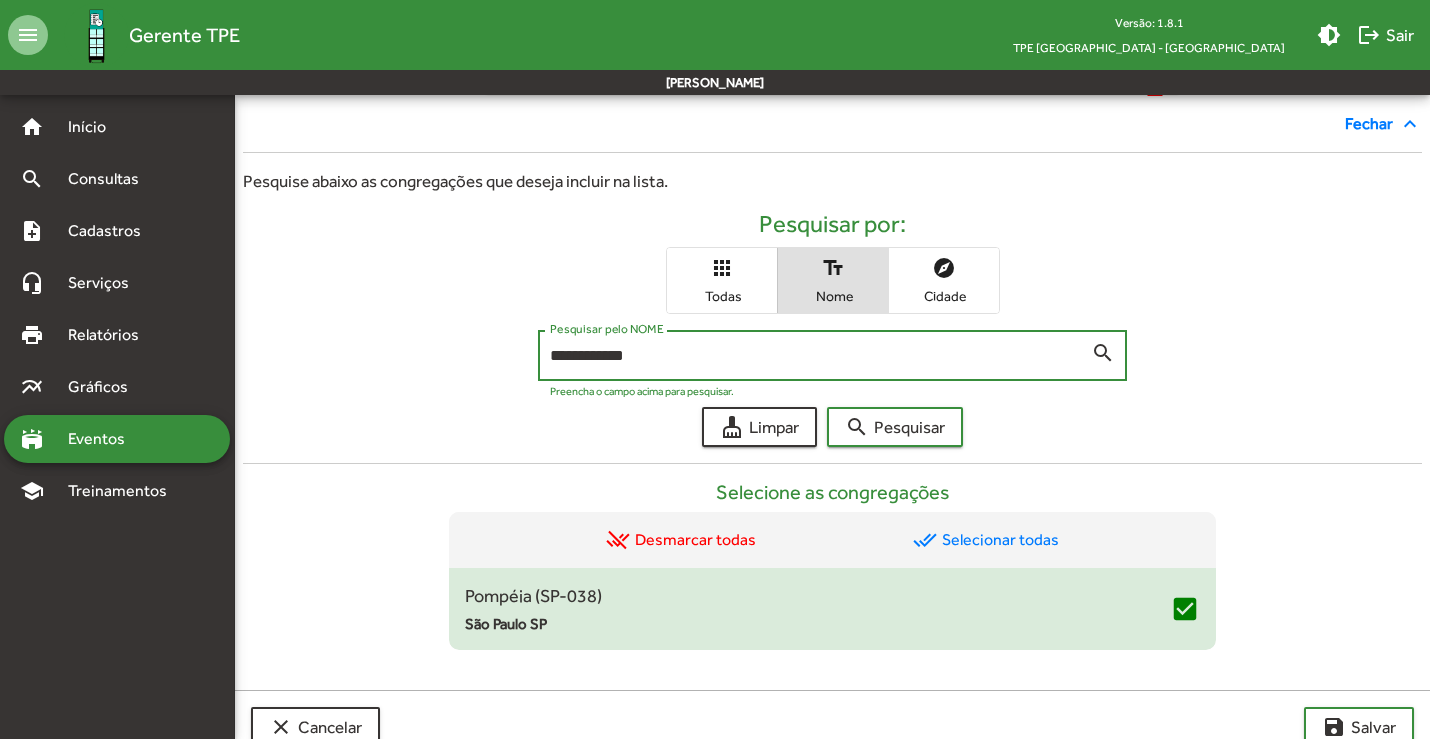 click on "**********" at bounding box center (821, 356) 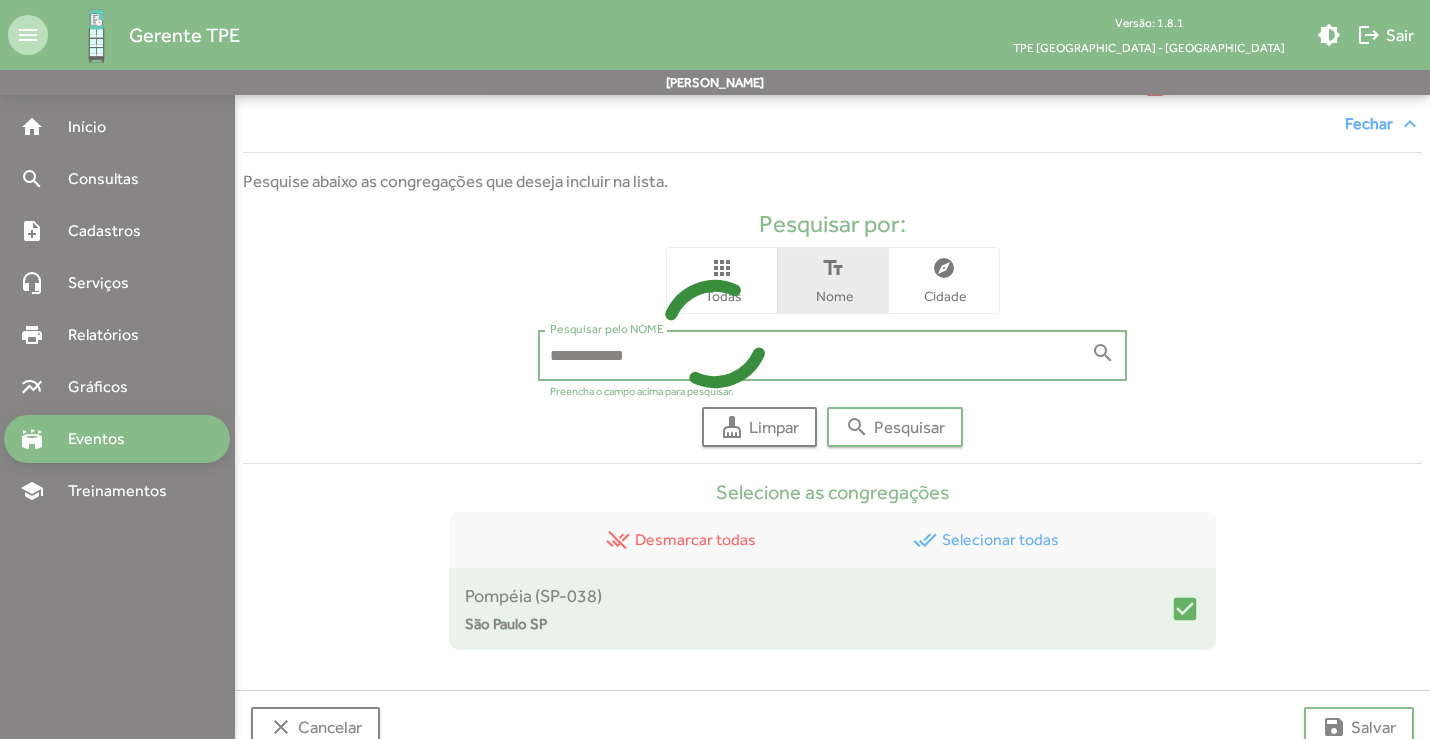 scroll, scrollTop: 605, scrollLeft: 0, axis: vertical 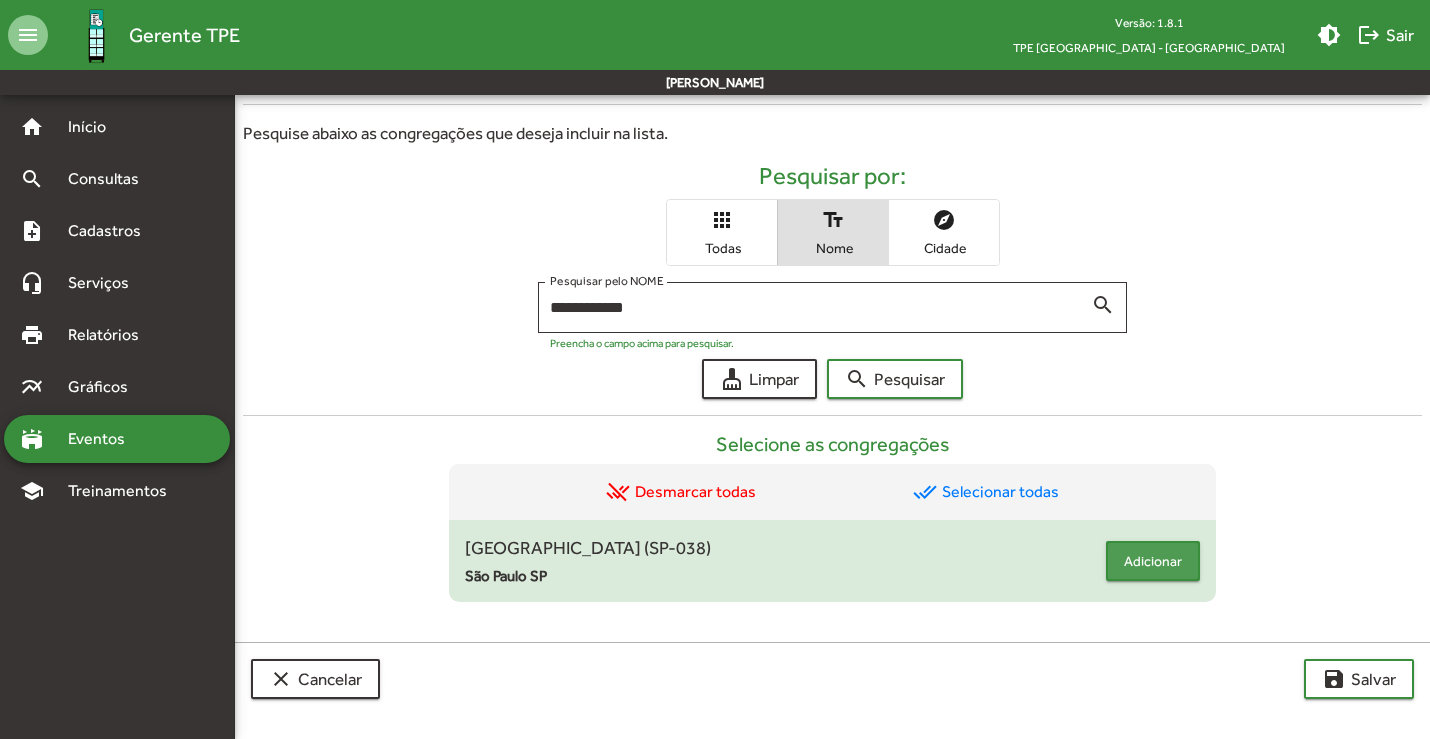 click on "Adicionar" at bounding box center (1153, 561) 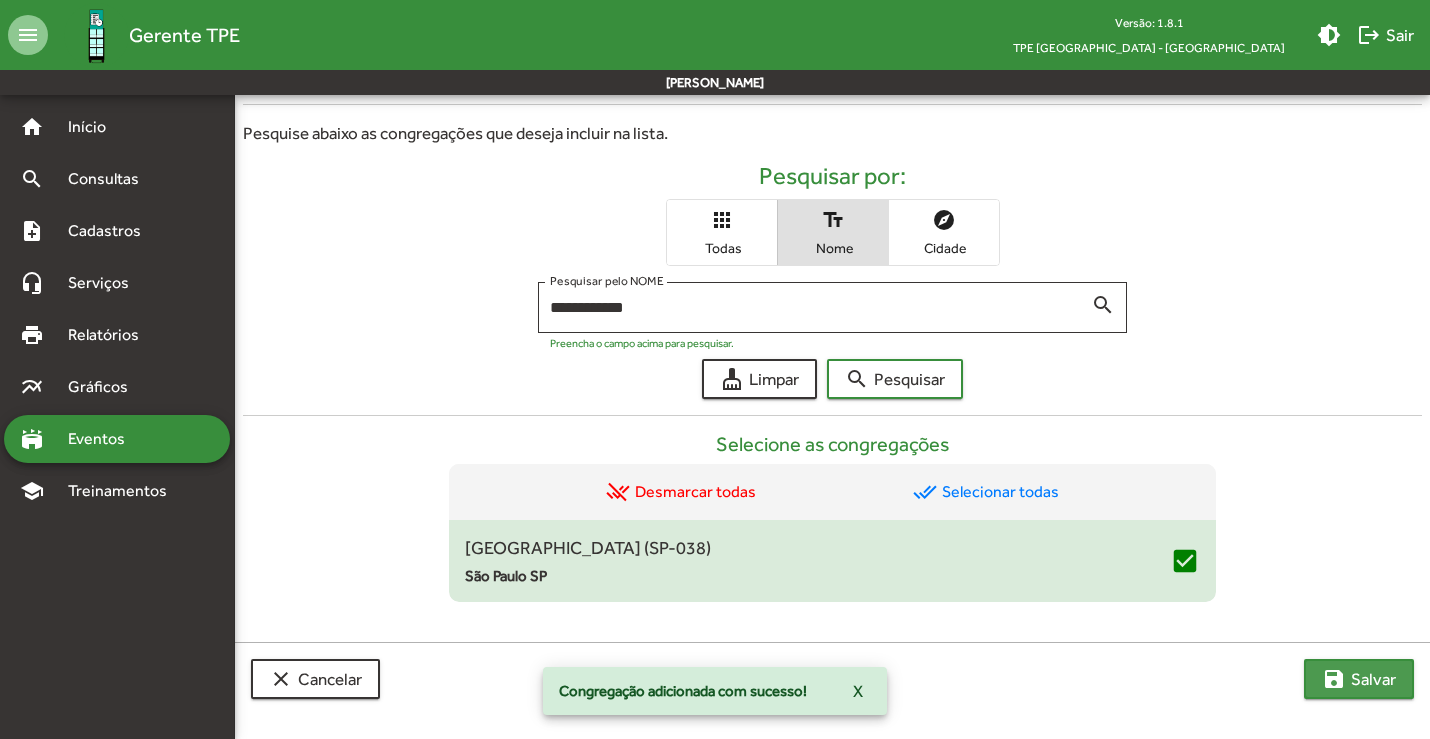 click on "save  [PERSON_NAME]" 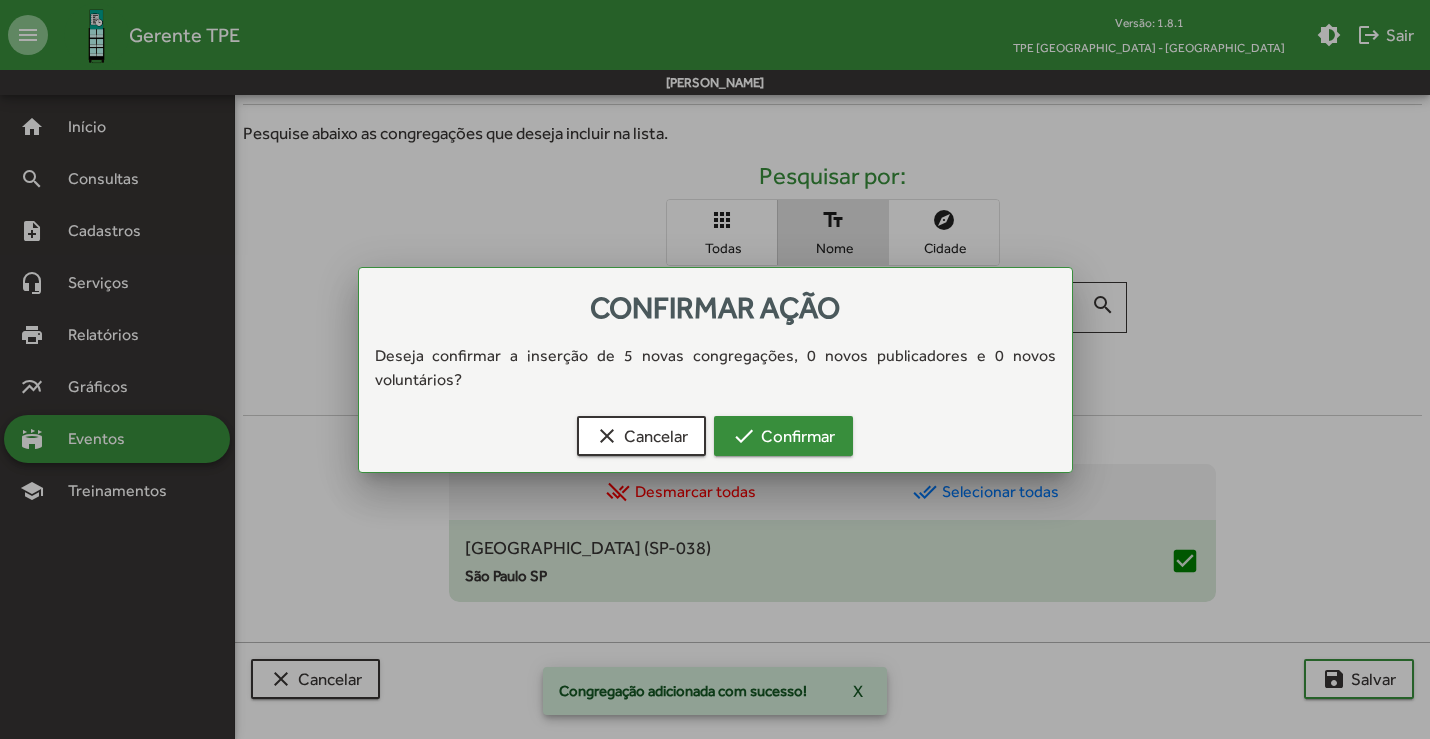 click on "check  Confirmar" at bounding box center (783, 436) 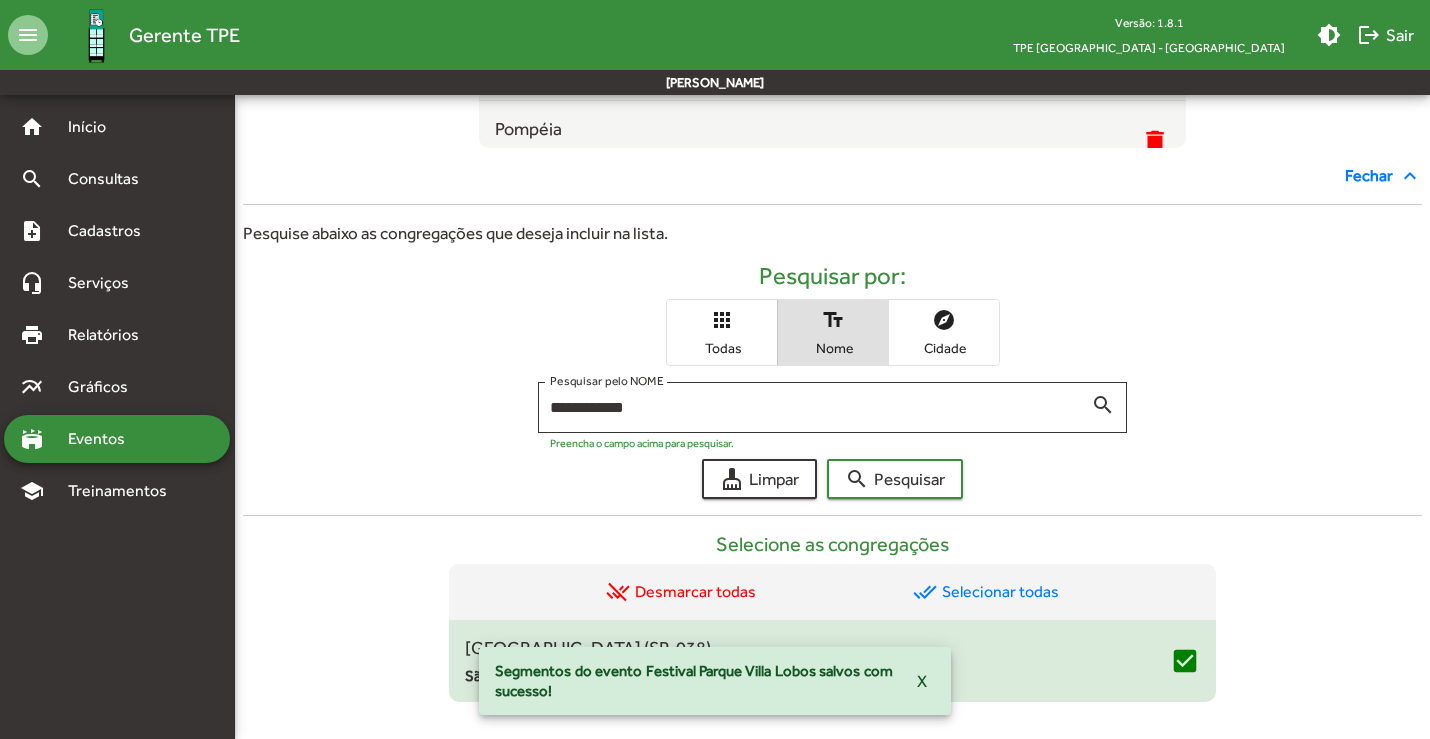 scroll, scrollTop: 605, scrollLeft: 0, axis: vertical 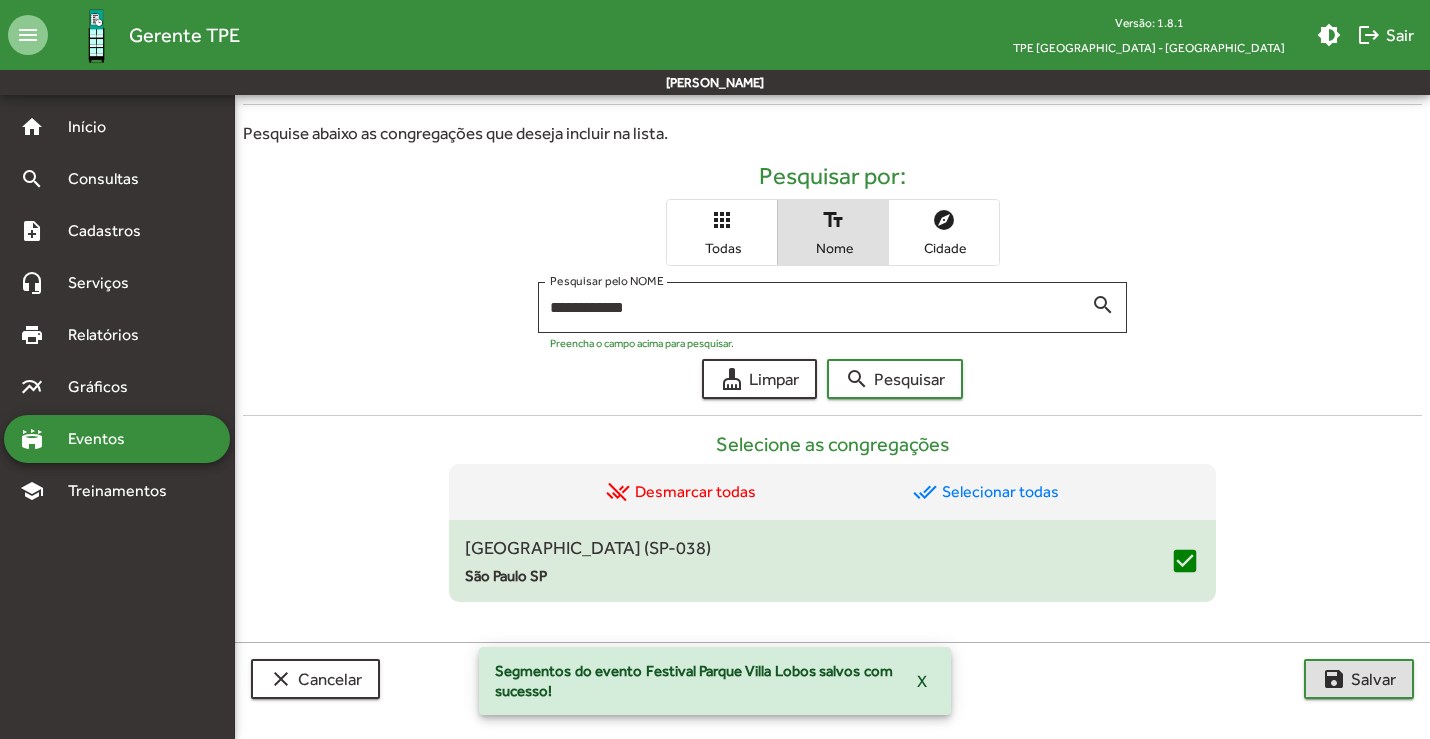 click on "X" at bounding box center (922, 681) 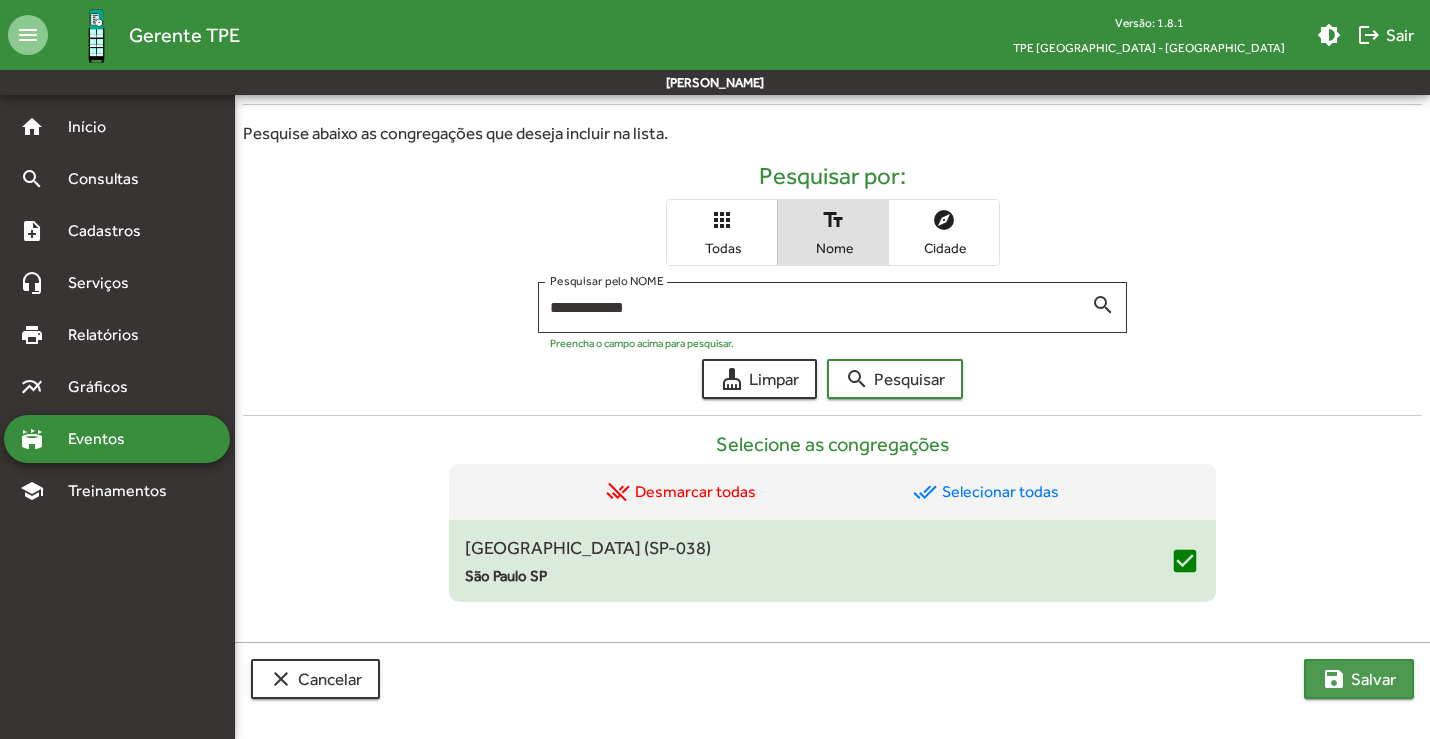 click on "save  [PERSON_NAME]" 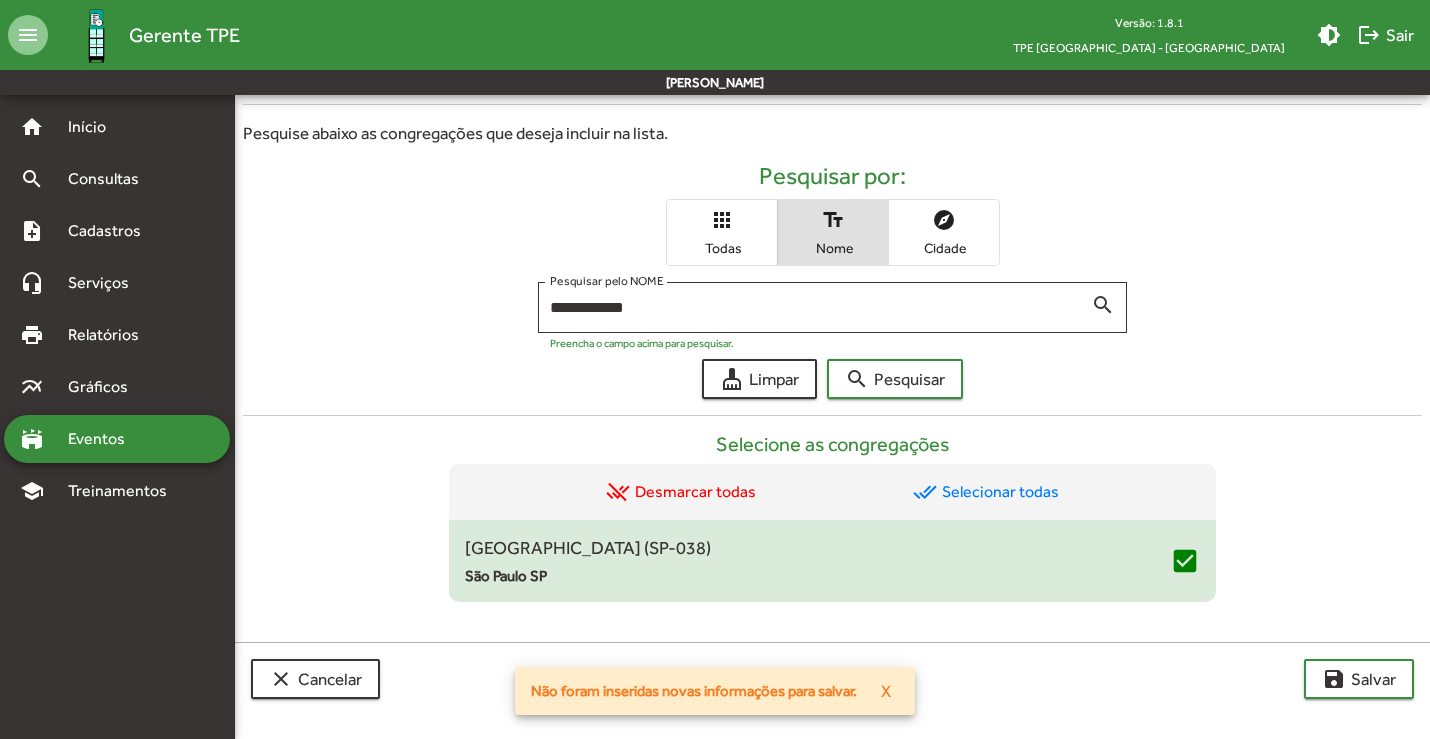 click on "X" at bounding box center (886, 691) 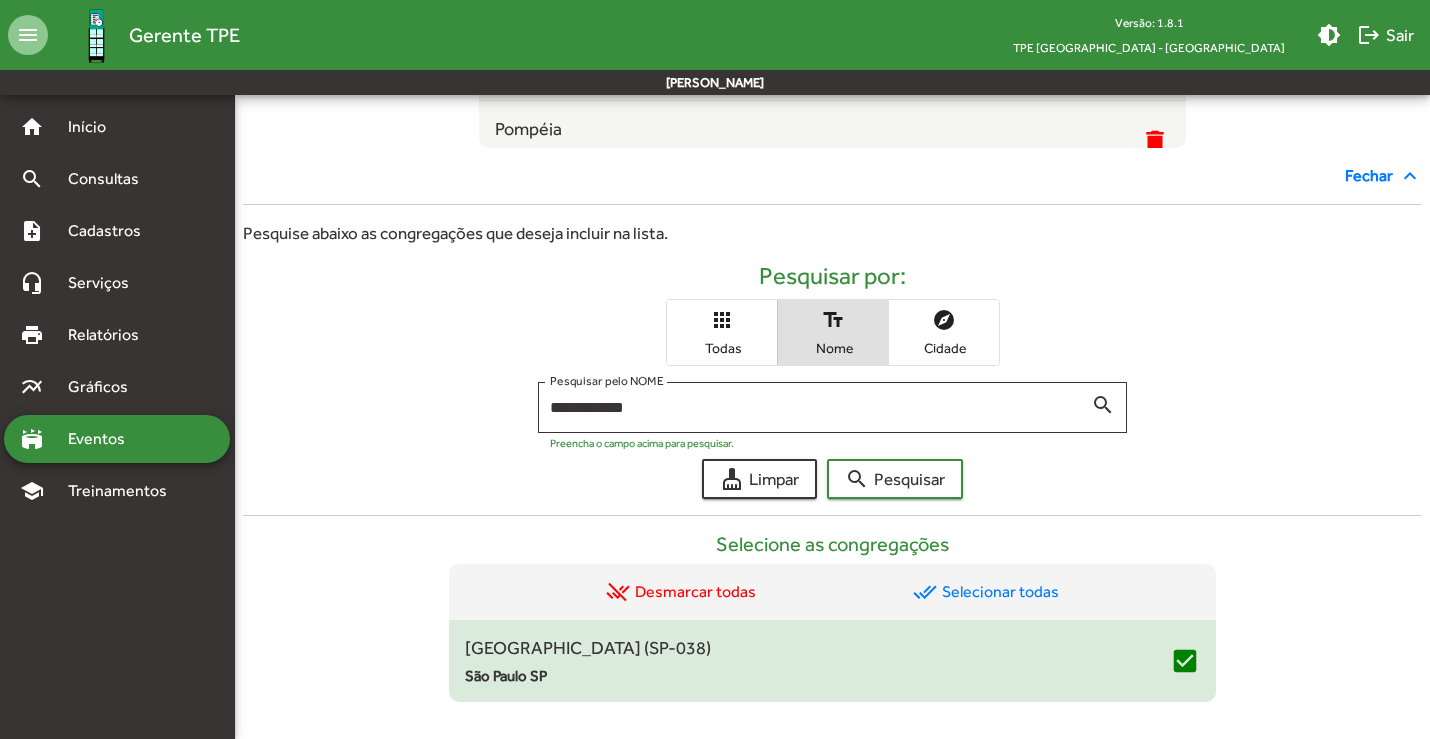 scroll, scrollTop: 605, scrollLeft: 0, axis: vertical 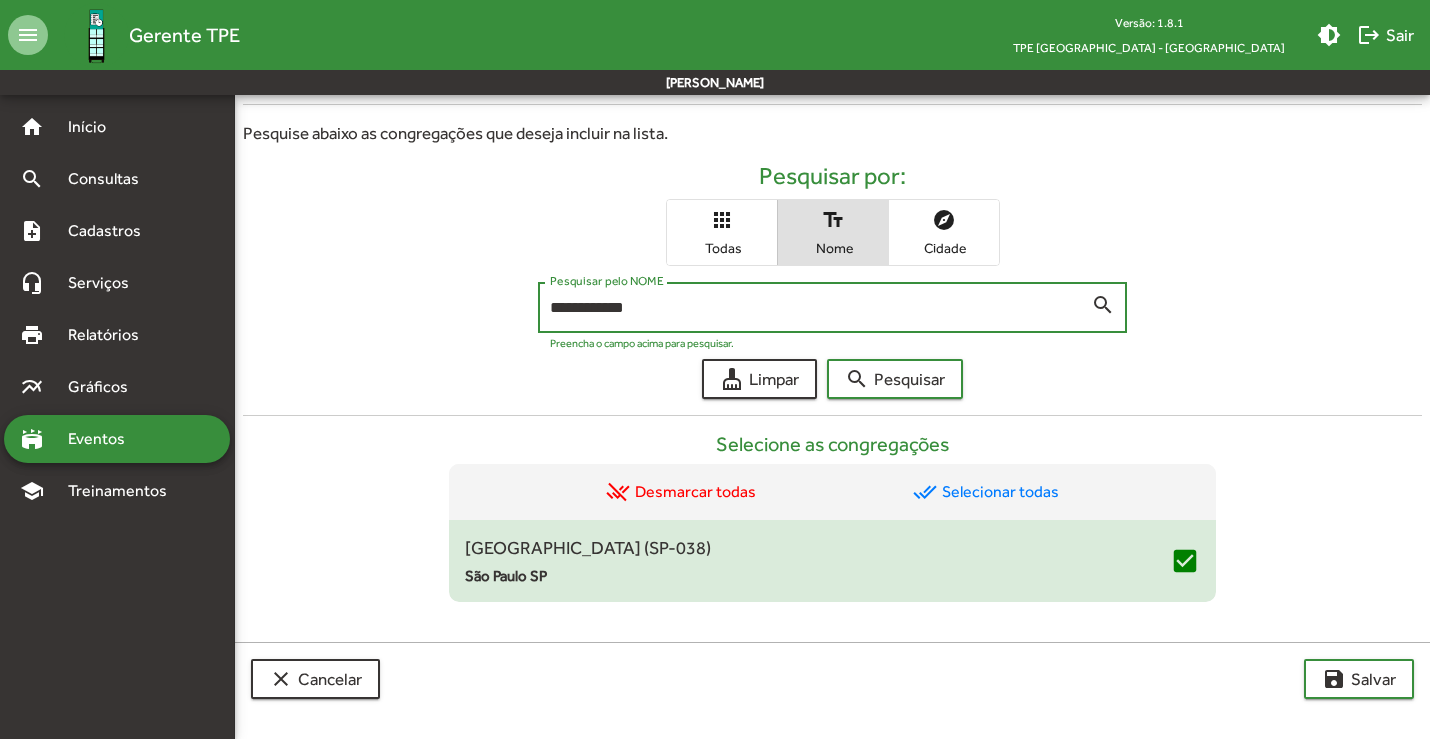 click on "**********" at bounding box center (821, 308) 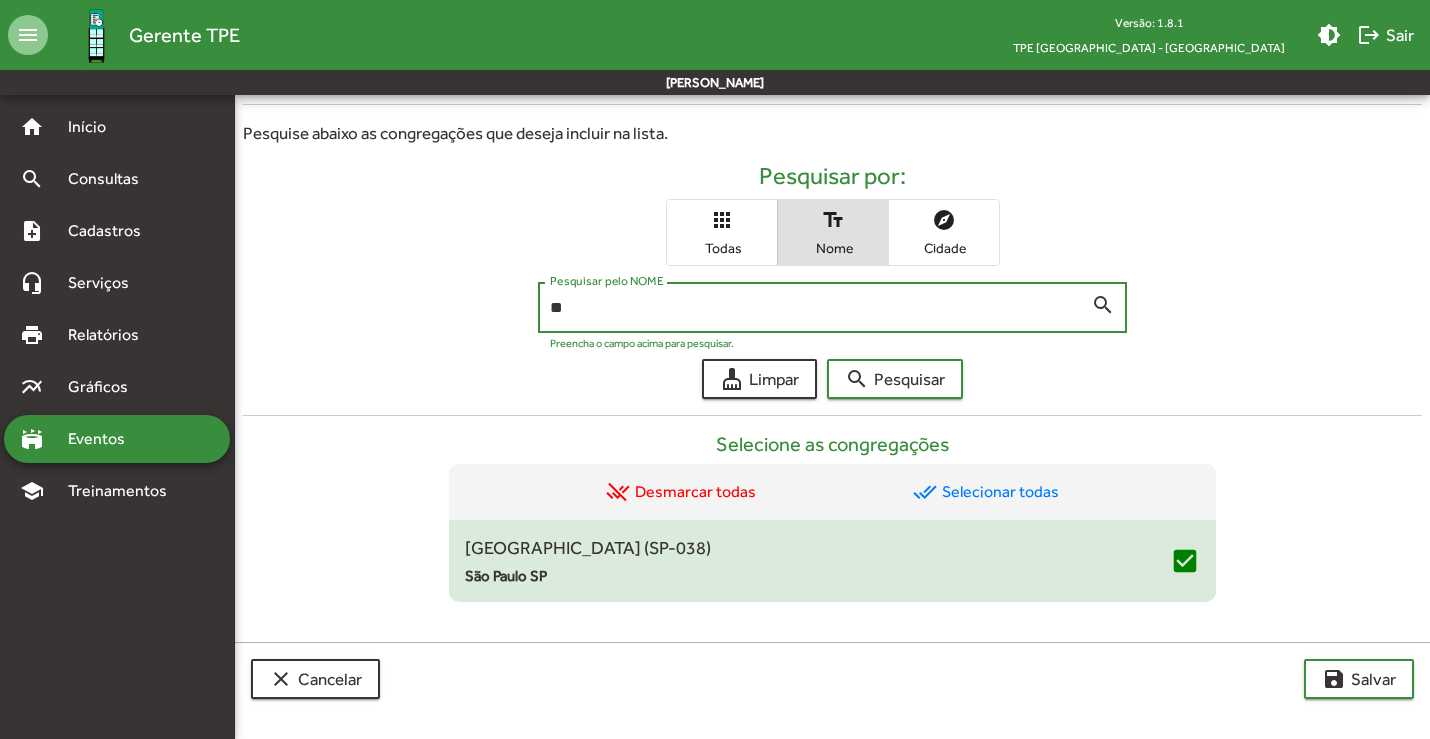 type on "*" 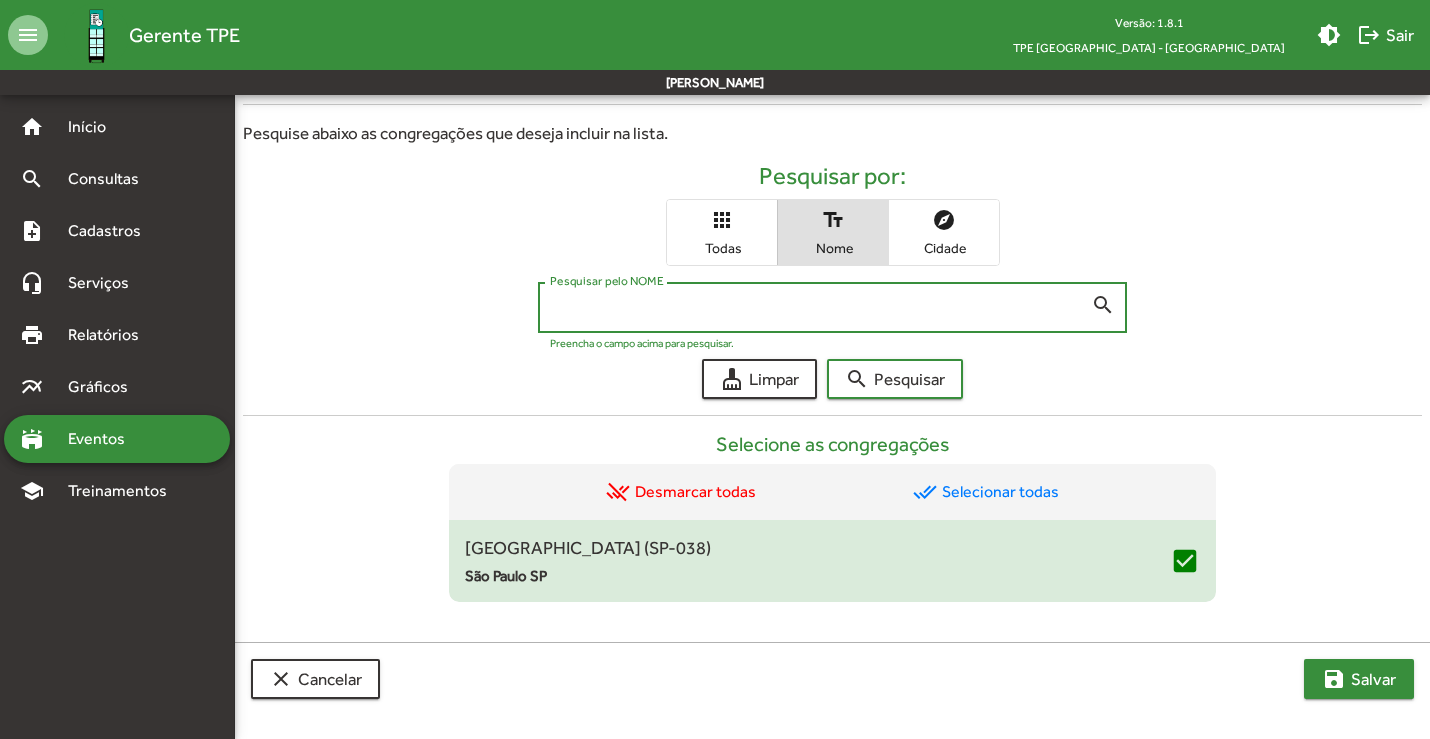 type 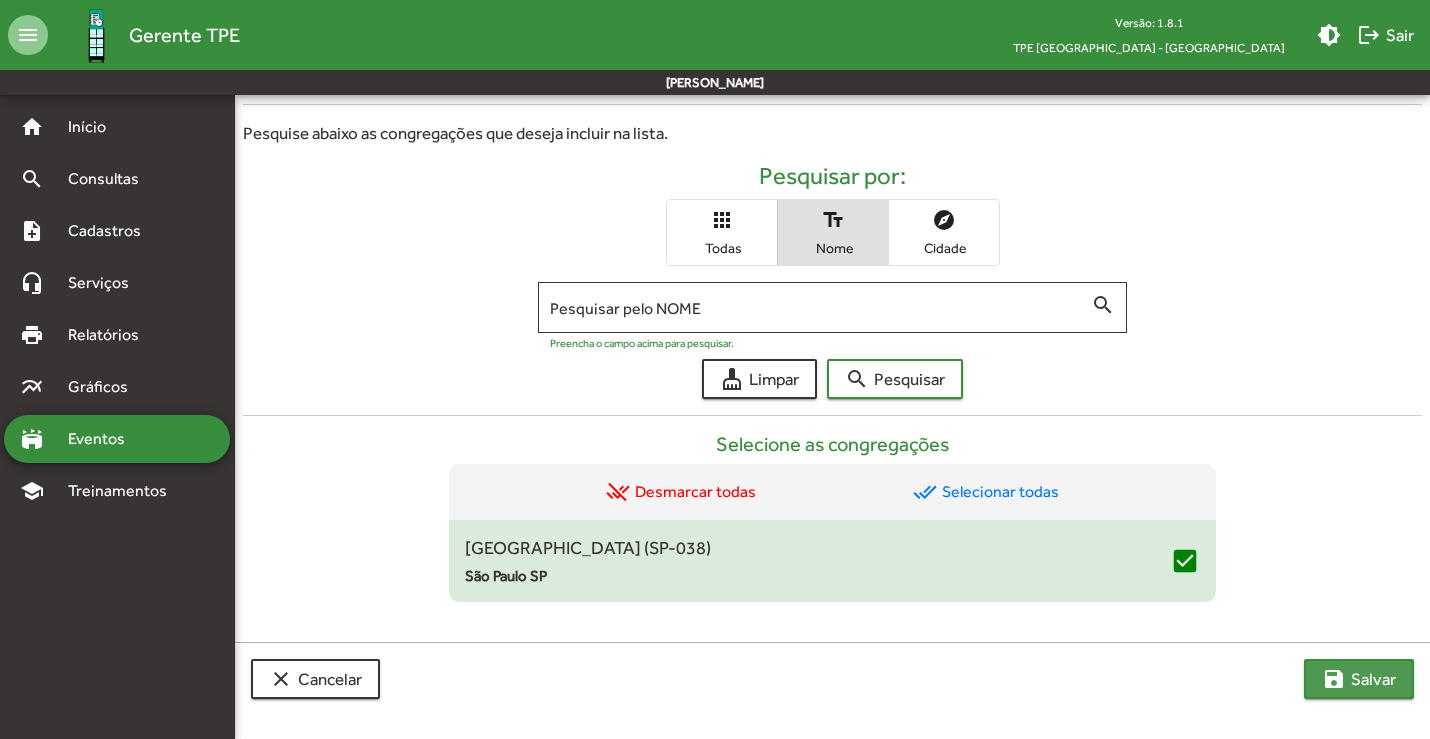 click on "save  [PERSON_NAME]" 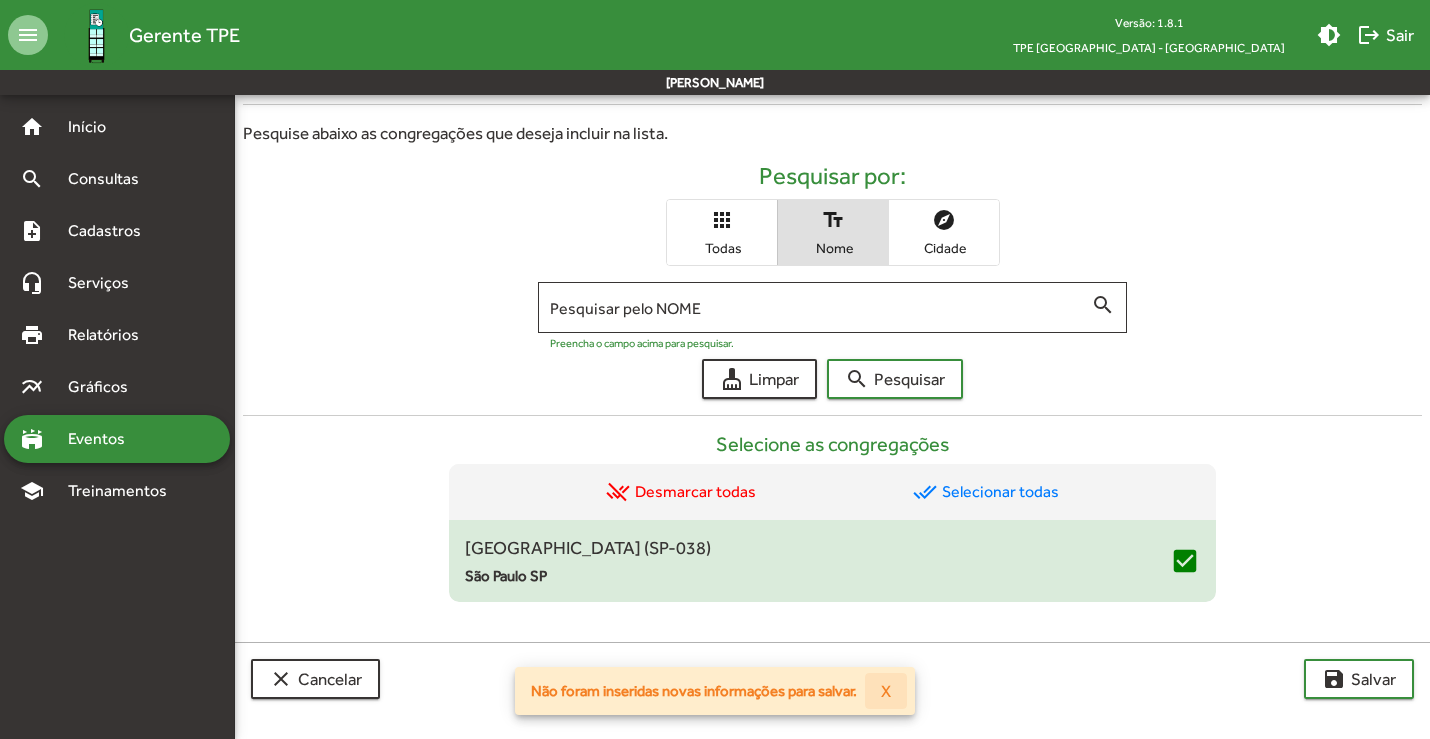click on "X" at bounding box center (886, 691) 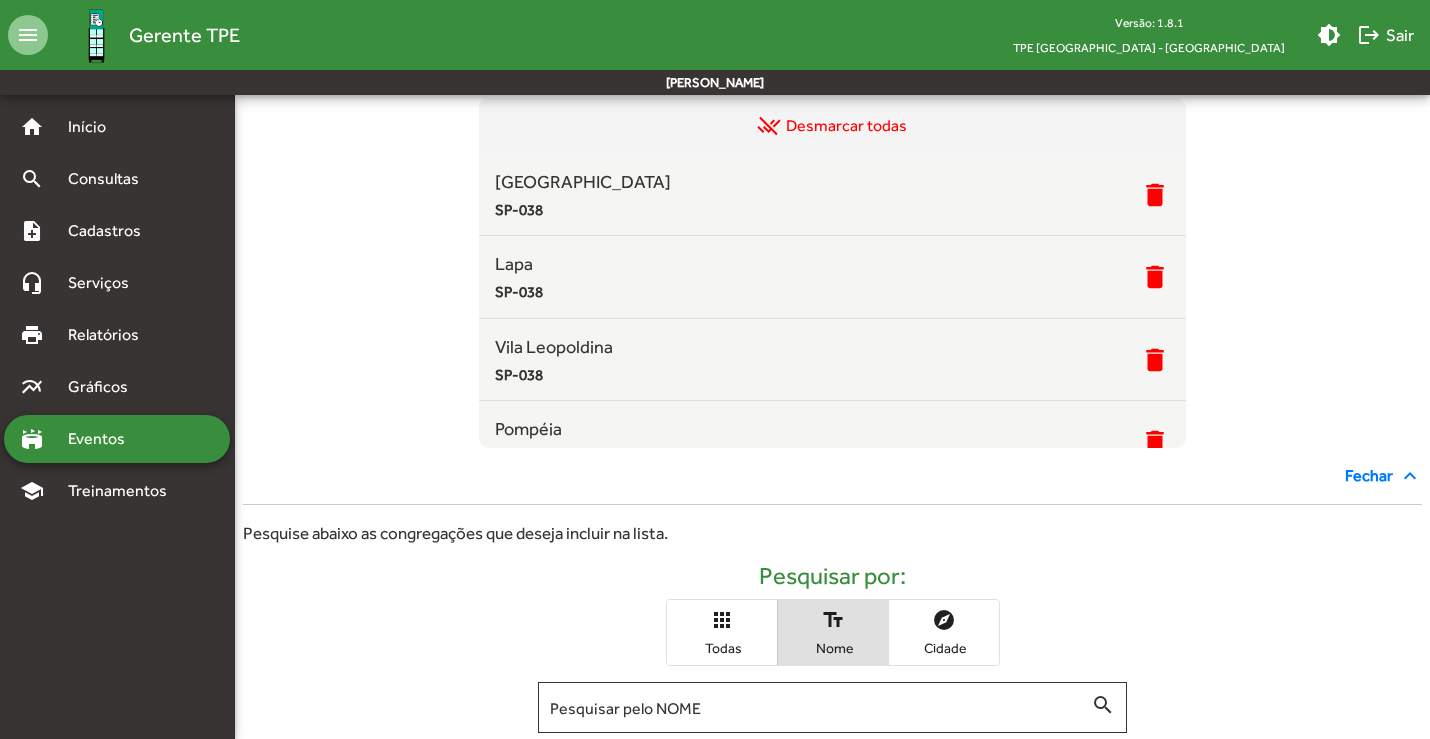 scroll, scrollTop: 105, scrollLeft: 0, axis: vertical 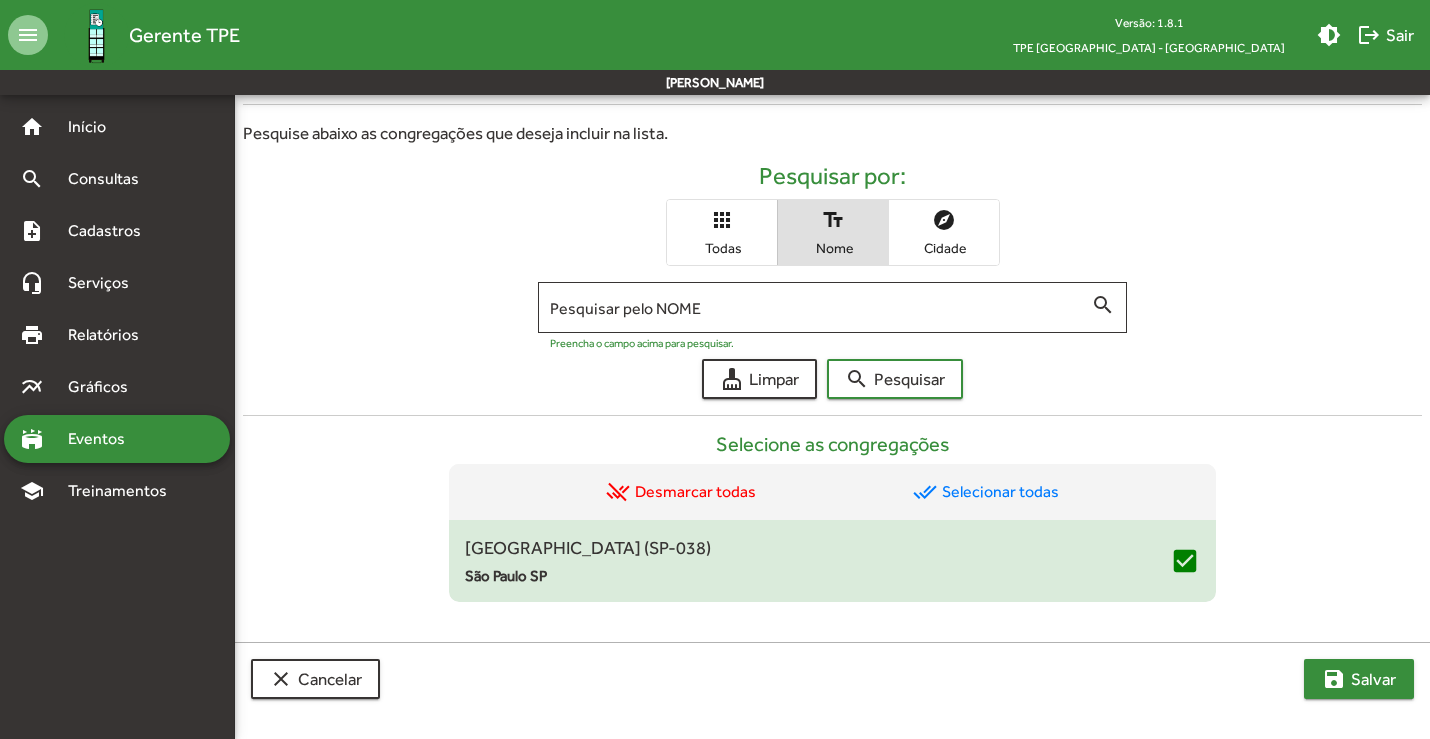 click on "save" 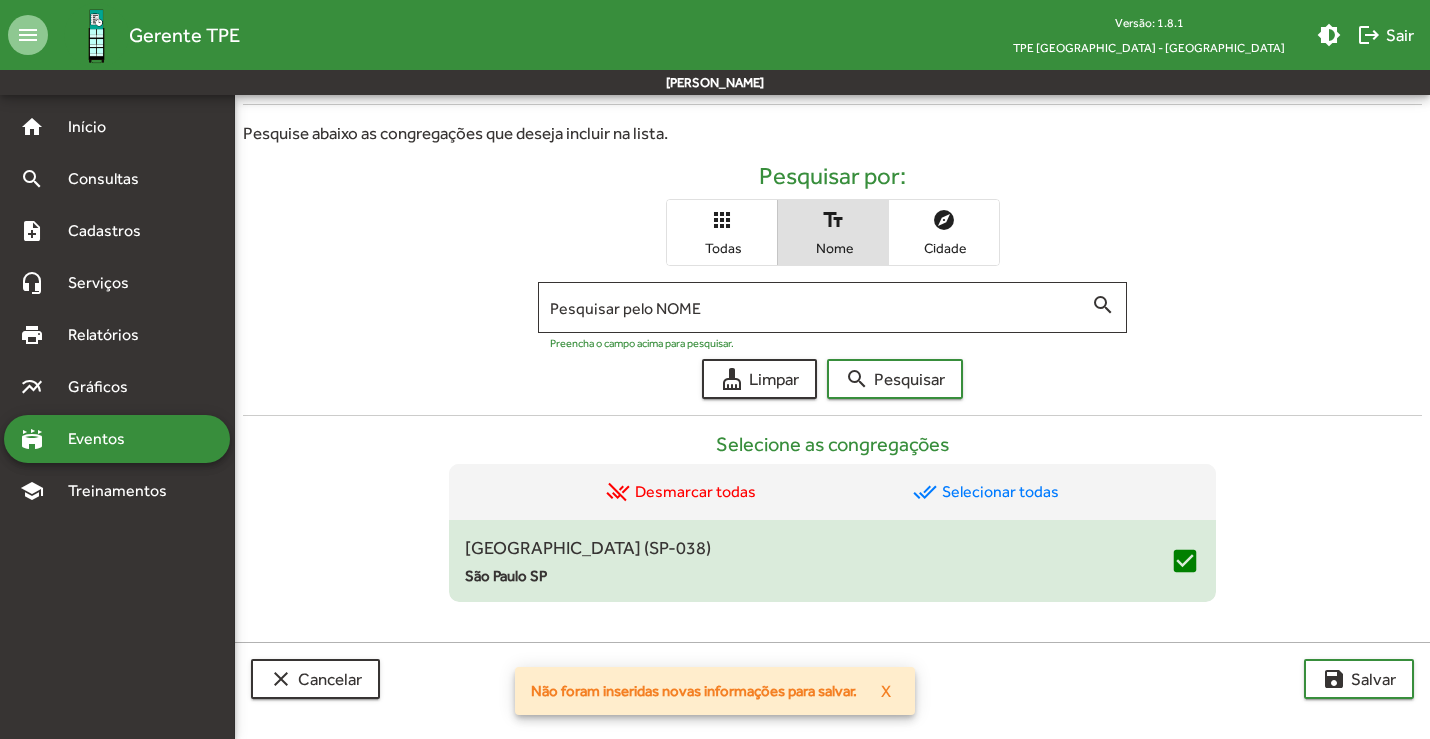 click on "X" at bounding box center [886, 691] 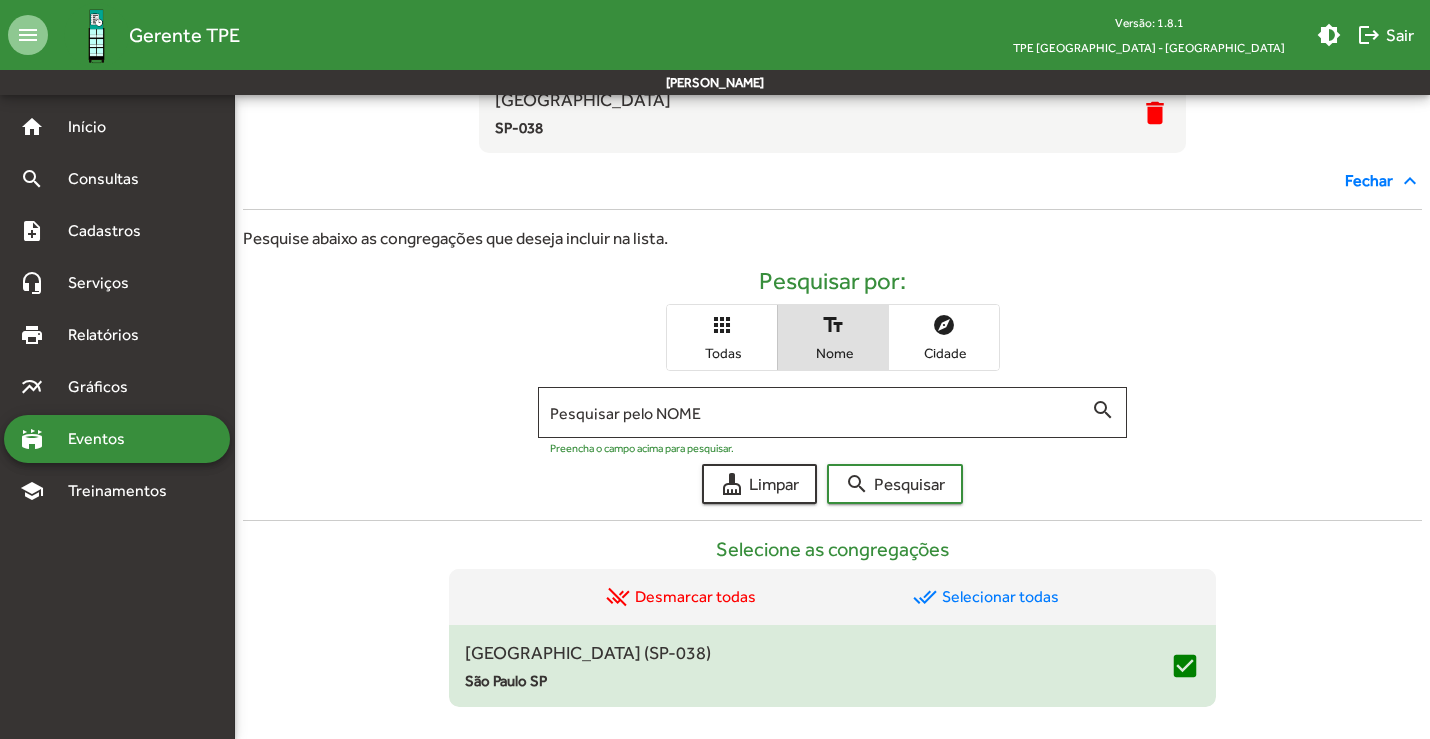 scroll, scrollTop: 605, scrollLeft: 0, axis: vertical 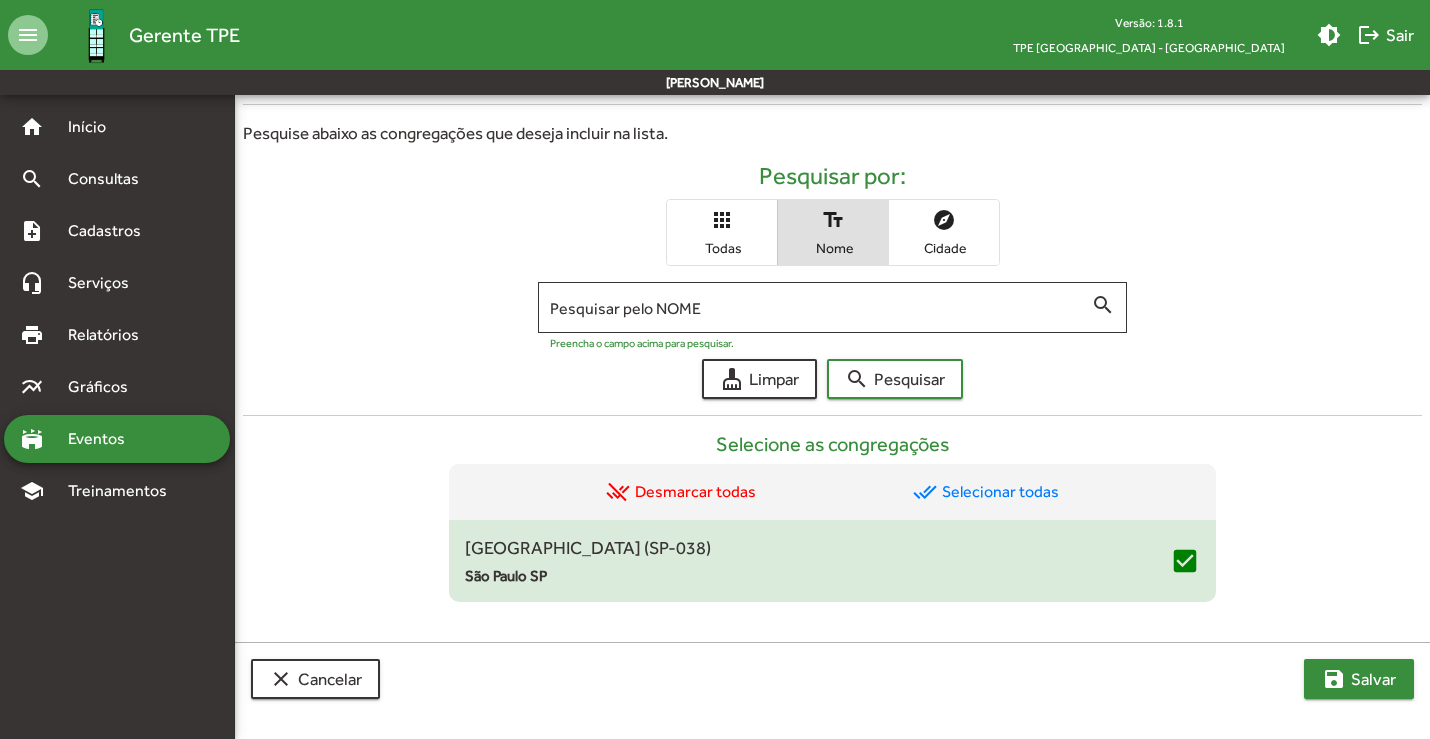 click on "save  [PERSON_NAME]" 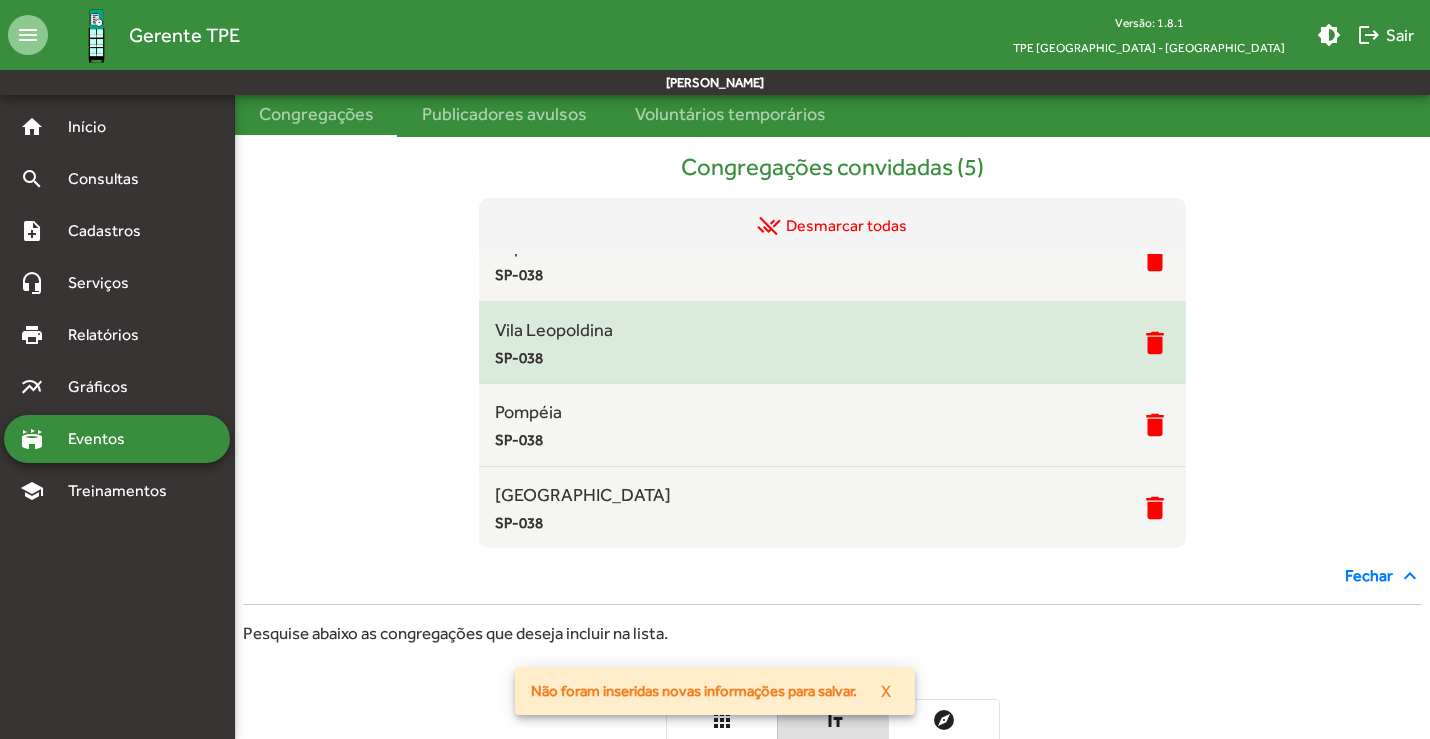scroll, scrollTop: 0, scrollLeft: 0, axis: both 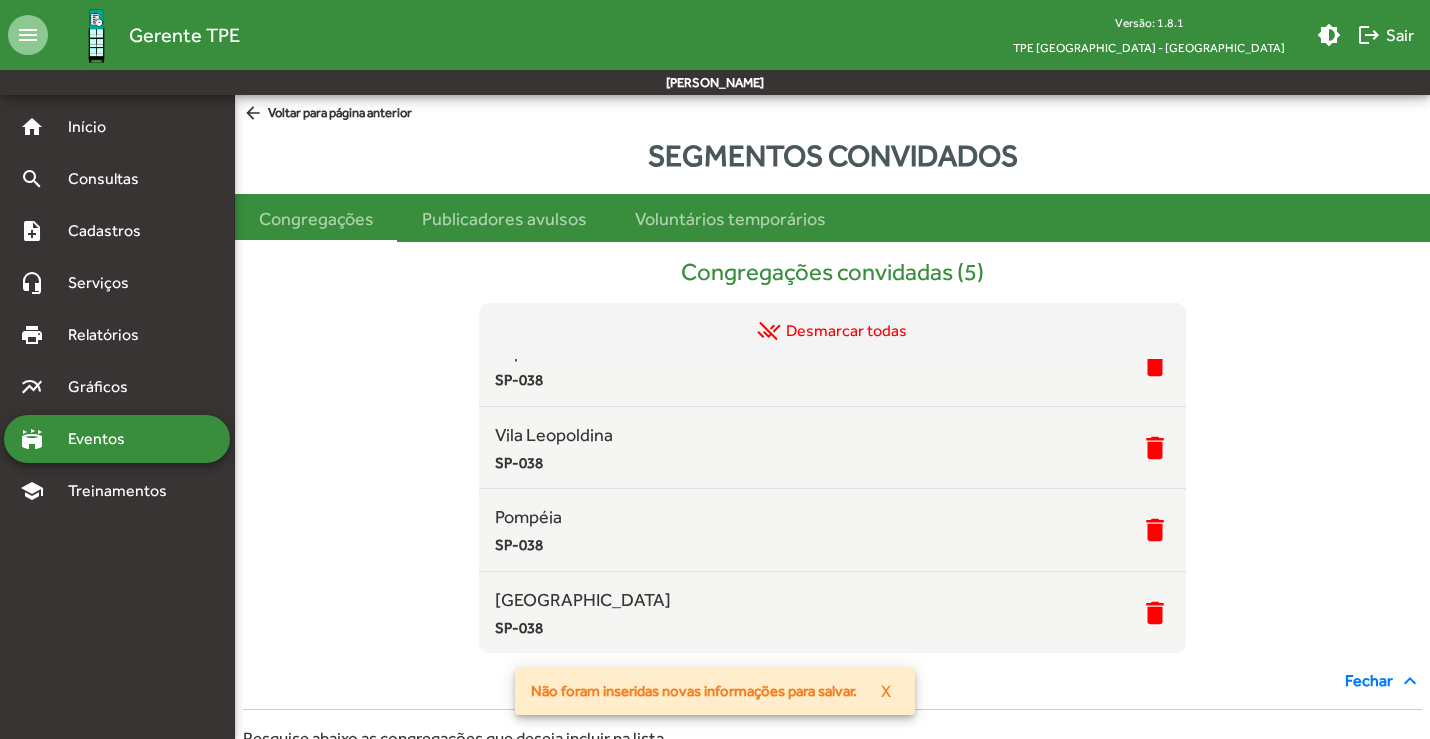 click on "Eventos" at bounding box center [104, 439] 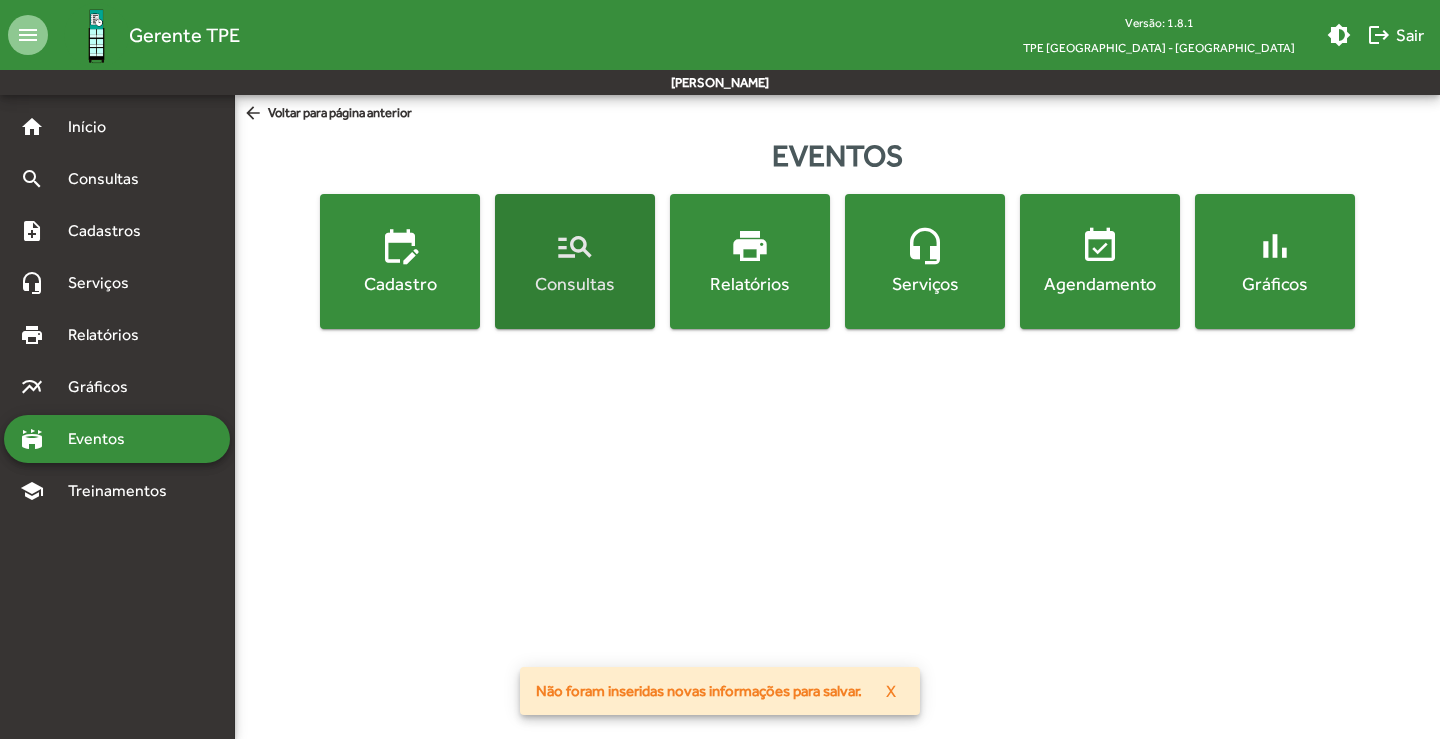 click on "manage_search  Consultas" 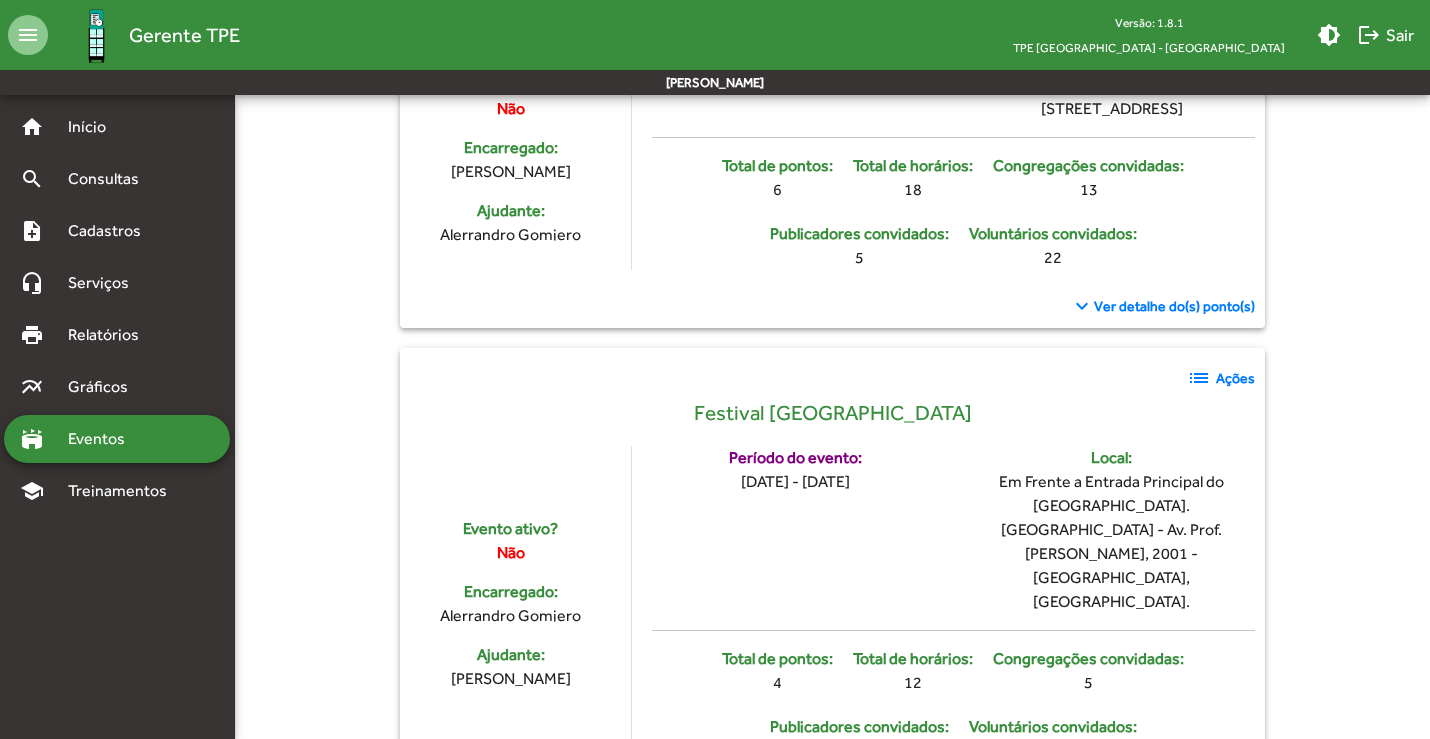scroll, scrollTop: 4500, scrollLeft: 0, axis: vertical 